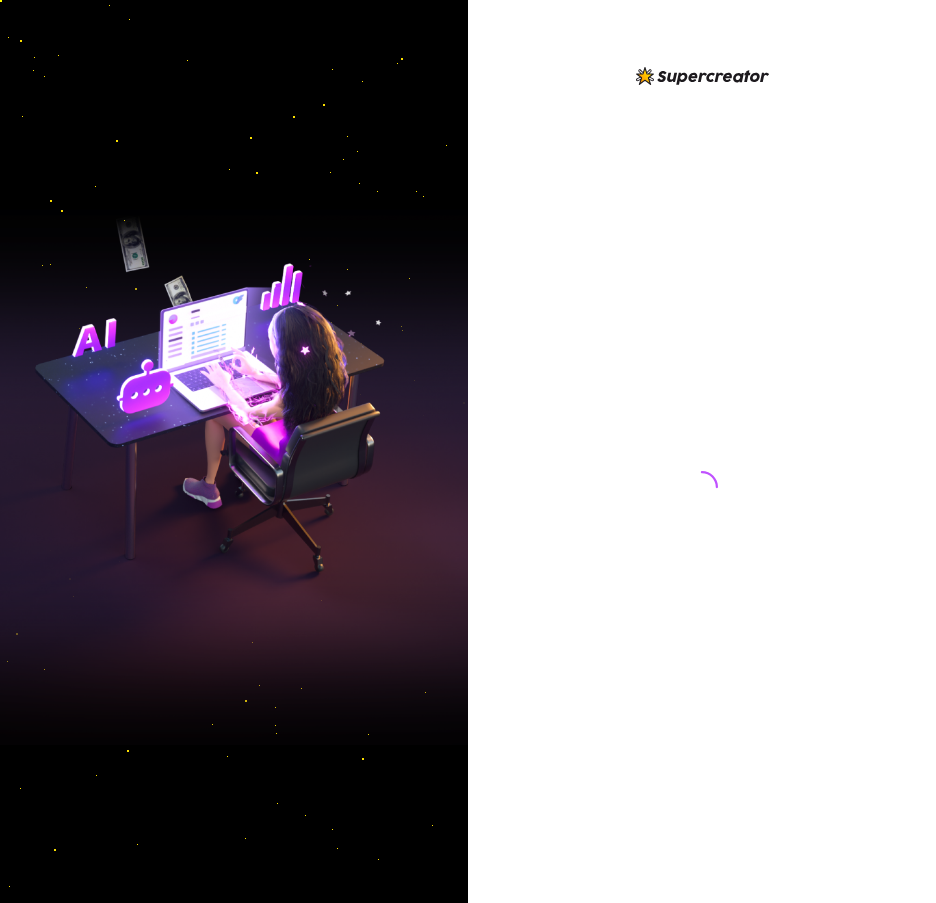 scroll, scrollTop: 0, scrollLeft: 0, axis: both 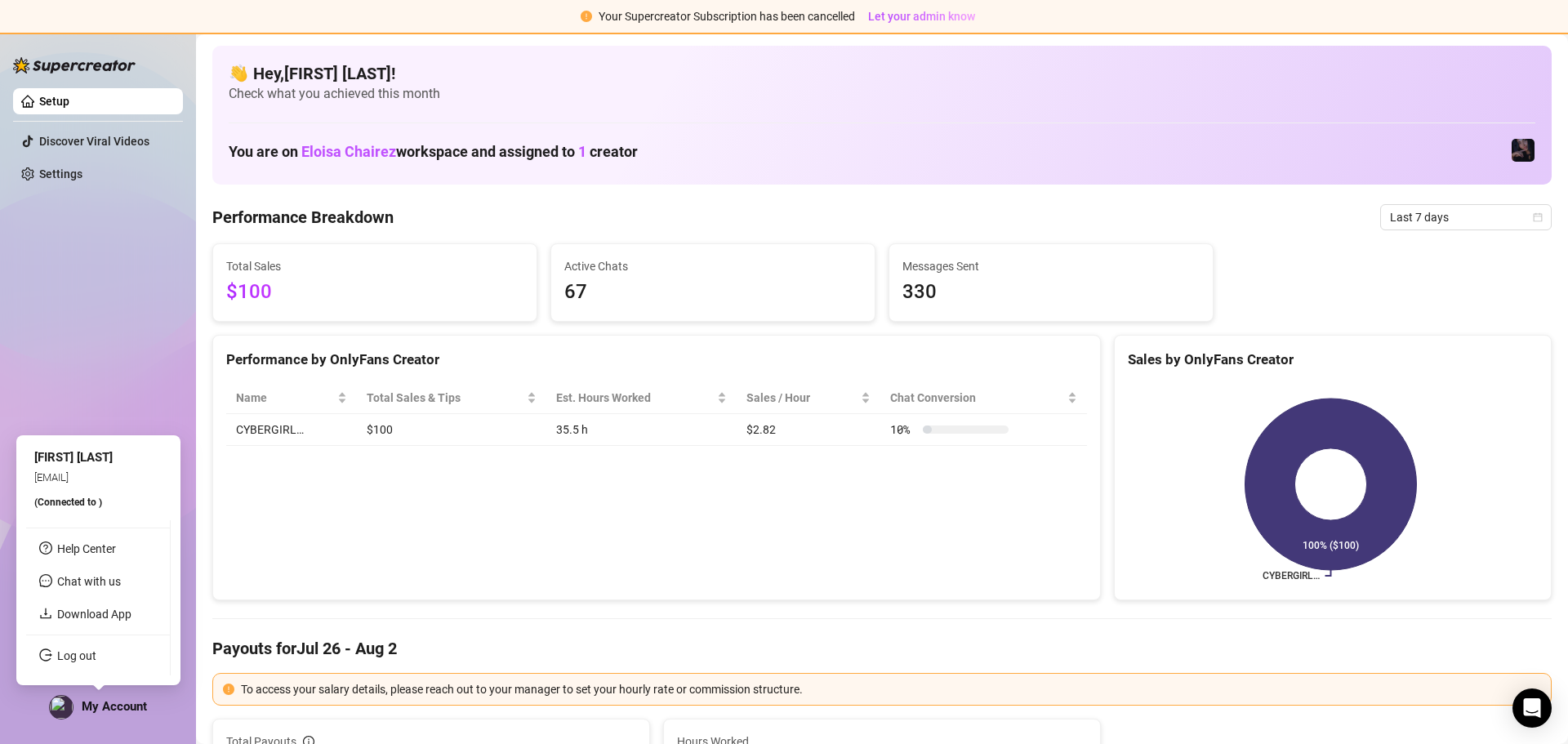 click on "My Account" at bounding box center (114, 706) 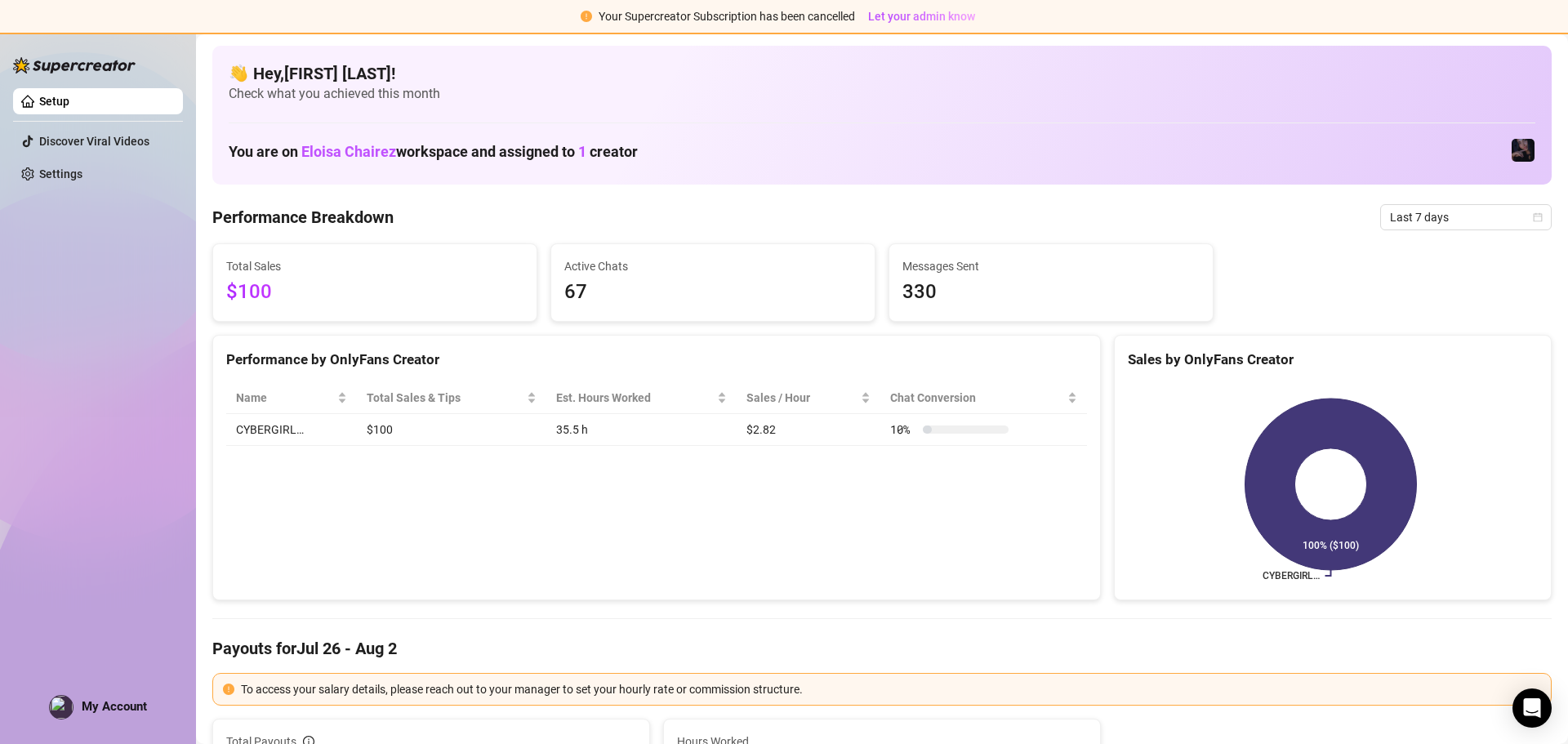 click on "Setup Discover Viral Videos Settings My Account" at bounding box center (98, 381) 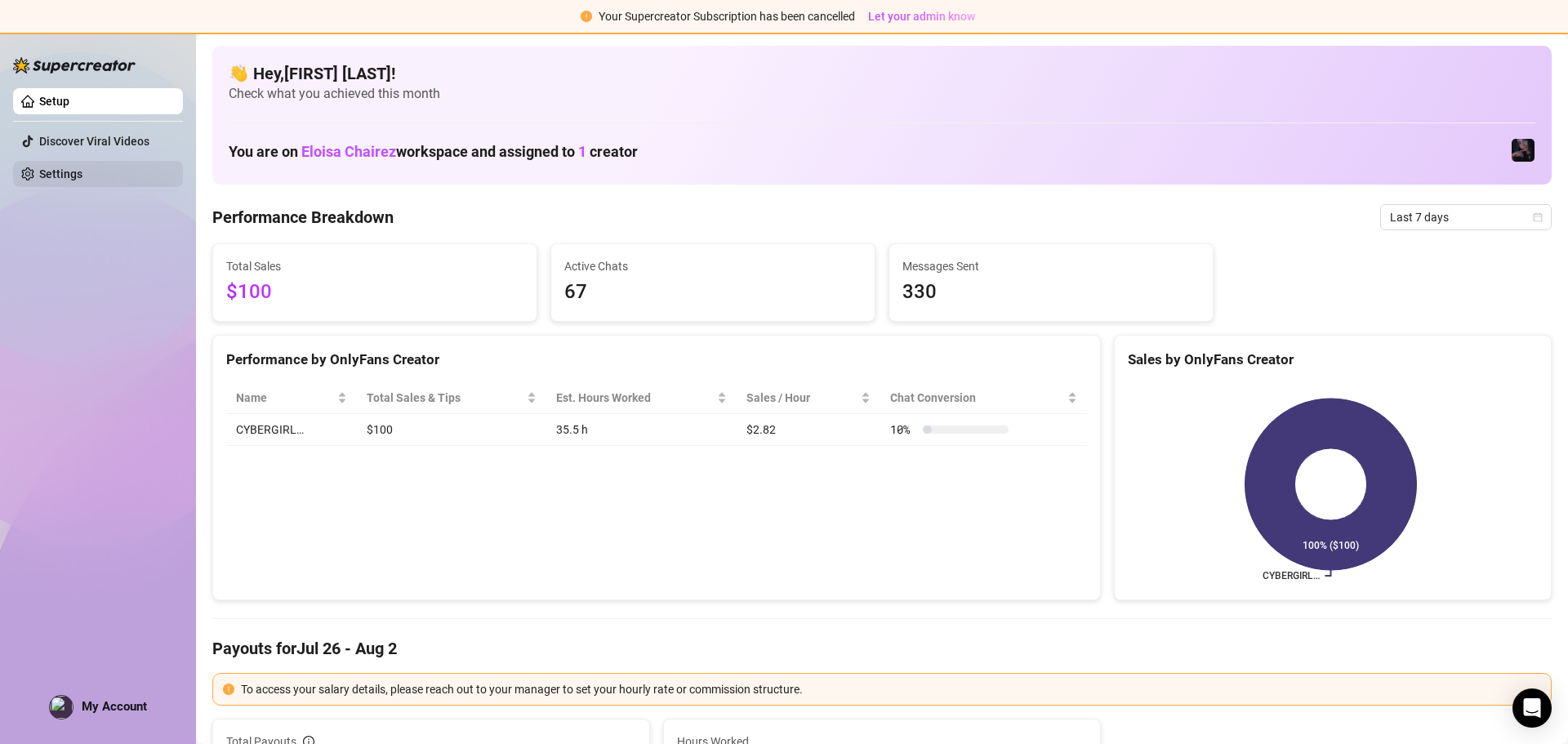 click on "Settings" at bounding box center [60, 174] 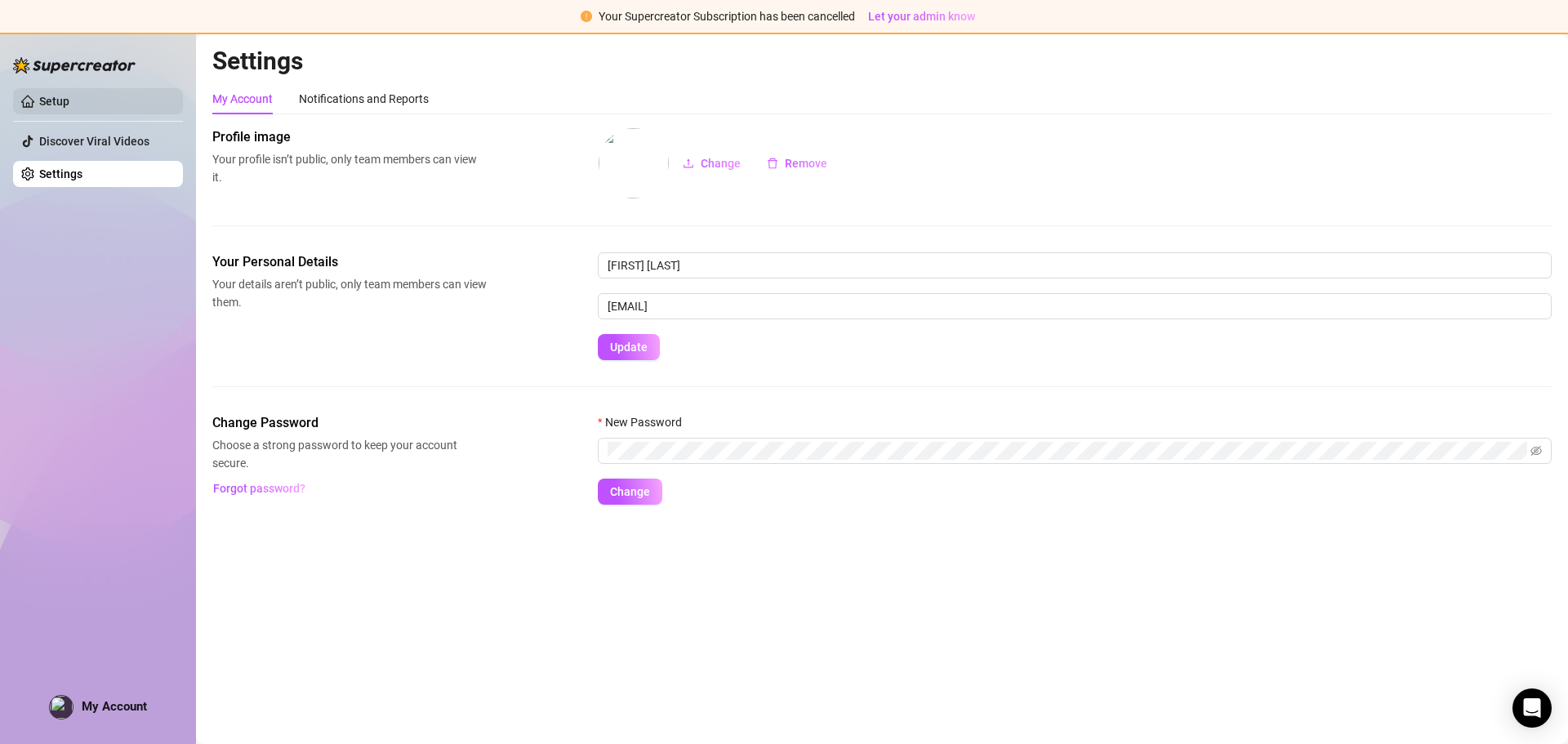 click on "Setup" at bounding box center (54, 101) 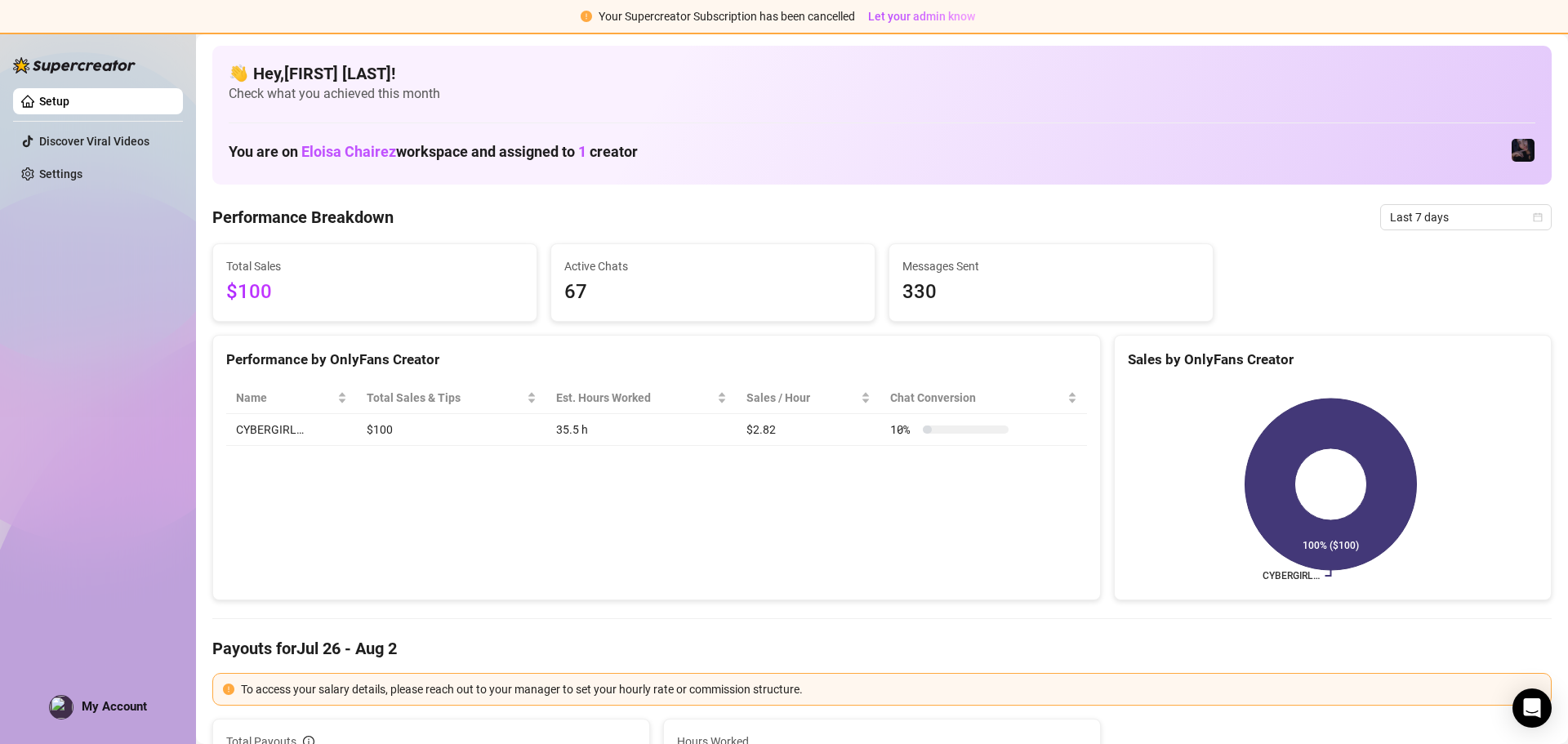 drag, startPoint x: 0, startPoint y: 360, endPoint x: 96, endPoint y: 359, distance: 96.00521 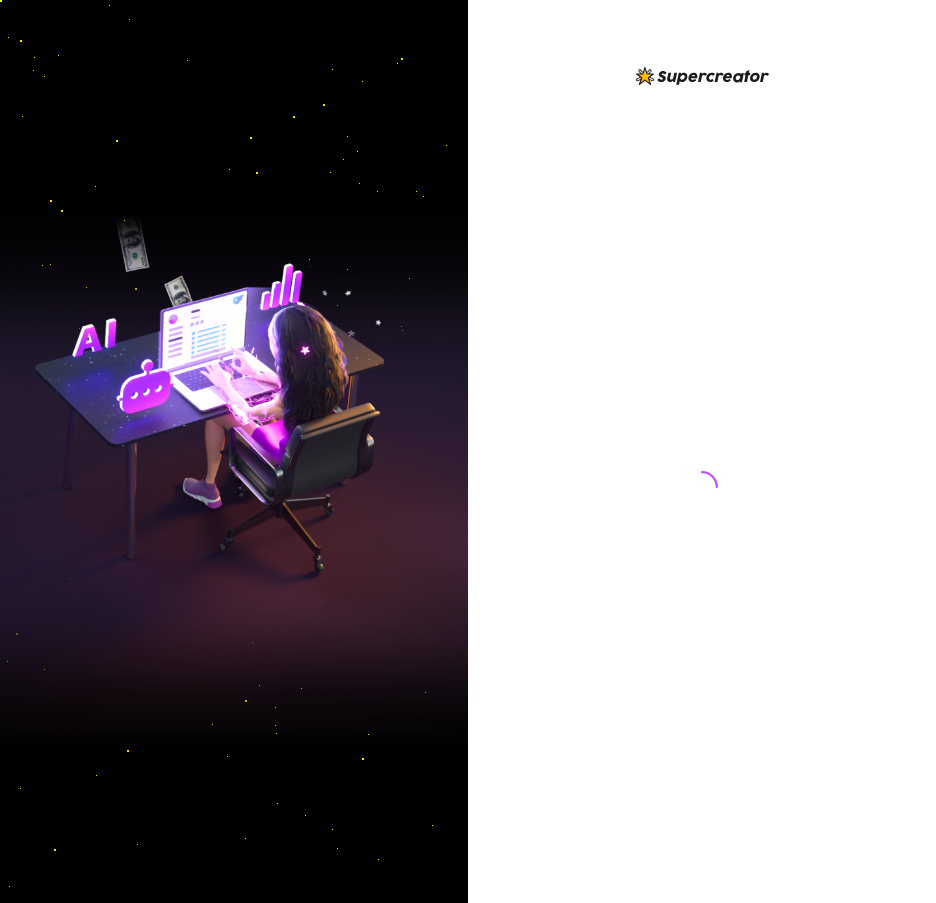 scroll, scrollTop: 0, scrollLeft: 0, axis: both 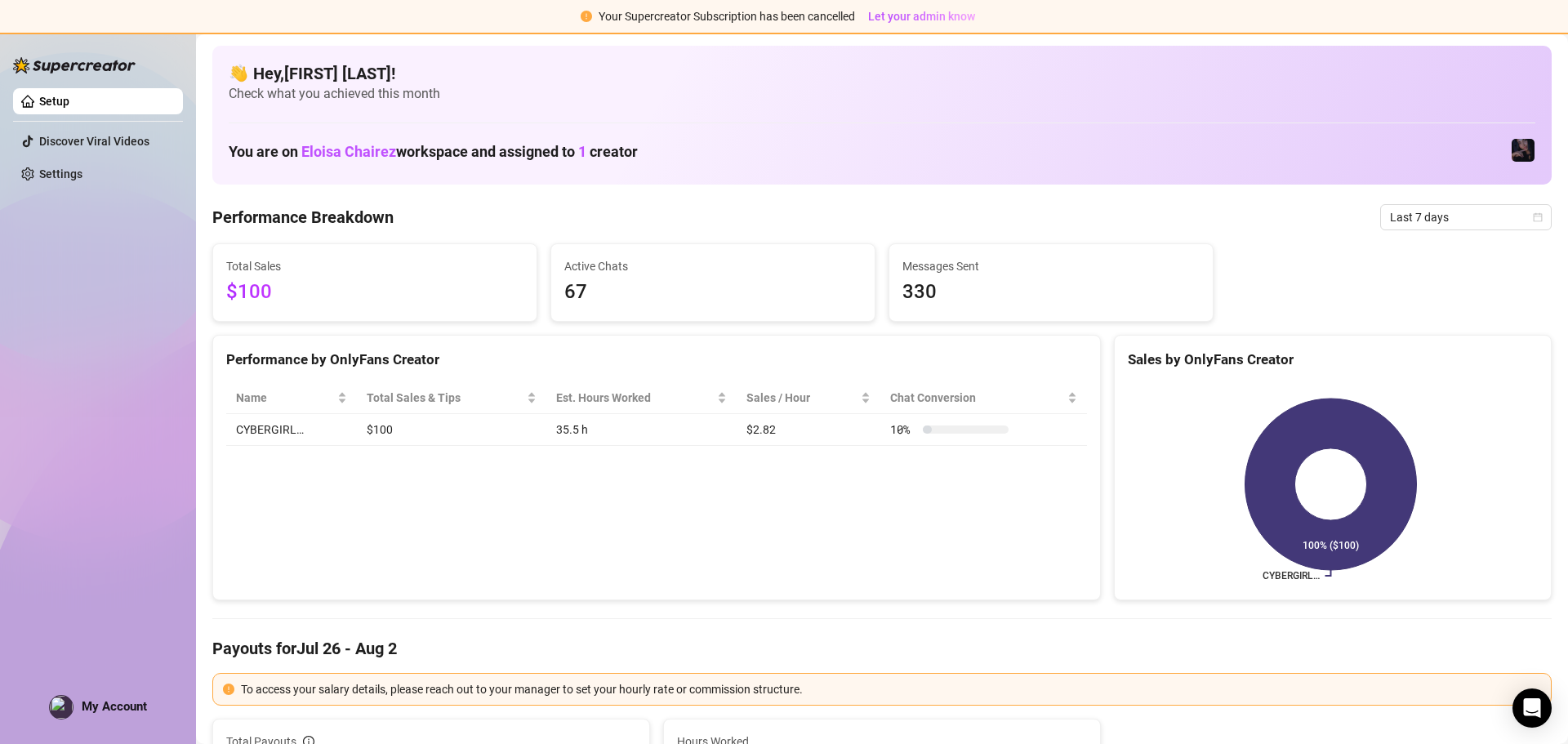 click at bounding box center [74, 65] 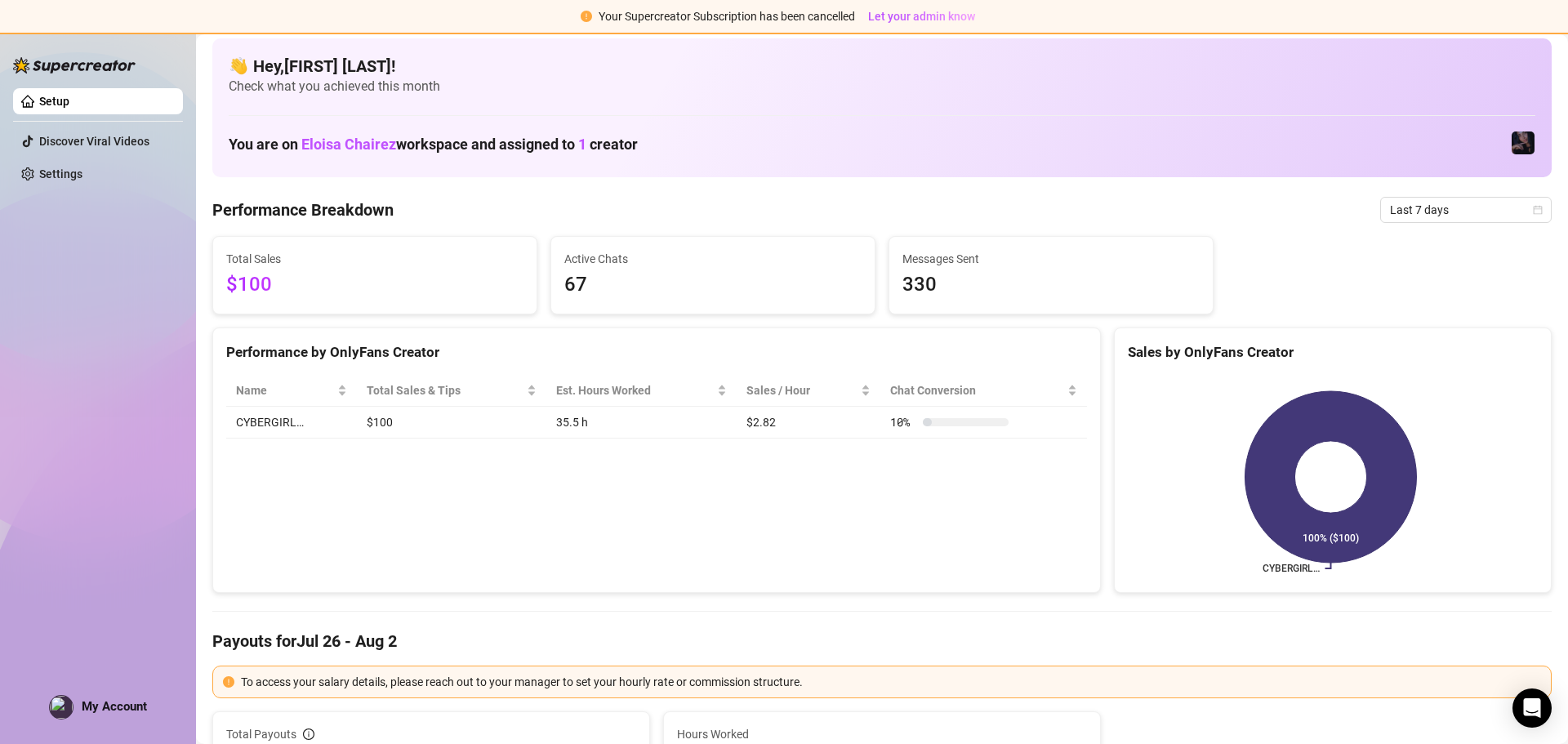 scroll, scrollTop: 0, scrollLeft: 0, axis: both 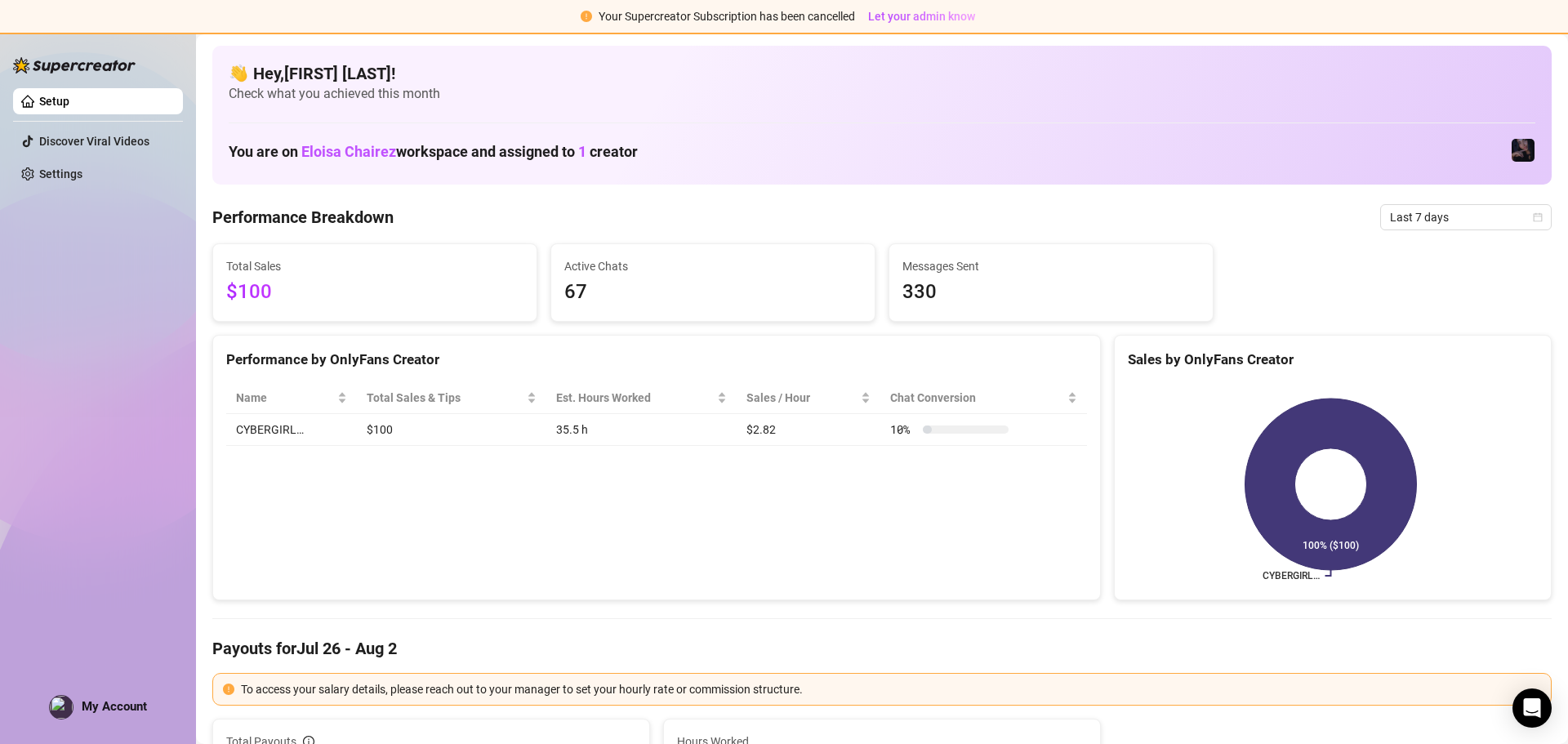 click on "👋 Hey, [FIRST] [LAST] ! Check what you achieved this month You are on [NAME] workspace and assigned to 1 creator Performance Breakdown Last 7 days Total Sales $100 Active Chats 67 Messages Sent 330 Performance by OnlyFans Creator Name Total Sales & Tips Est. Hours Worked Sales / Hour Chat Conversion CYBERGIRL… $100 35.5 h $2.82 10 % Sales by OnlyFans Creator CYBERGIRL… 100% ($100) Payouts for [MONTH] [DAY] - [MONTH] [DAY] To access your salary details, please reach out to your manager to set your hourly rate or commission structure. Total Payouts — Hours Worked 35.5 Breakdown Hours Worked 35.5 X Hourly Rate — + Sales $100 X Commissions — = Payouts — Activity Sales by [MONTH] [DAY] - [MONTH] [DAY] PPV Sales ( $100 ) Tips ( $0 ) Engagement by [MONTH] [DAY] - [MONTH] [DAY] Messages Sent Fans Engaged With Est. Hours Worked Messages Breakdown Last 24 hours Messages PPVs Account Message Media Price When Sent When Purchased CYBERGIRL u know what babe i wanna do this to you😈💦 dick foot massage😋 1 $50 [MONTH] [DAY], [TIME] [AM/PM] — 1" at bounding box center (882, 1776) 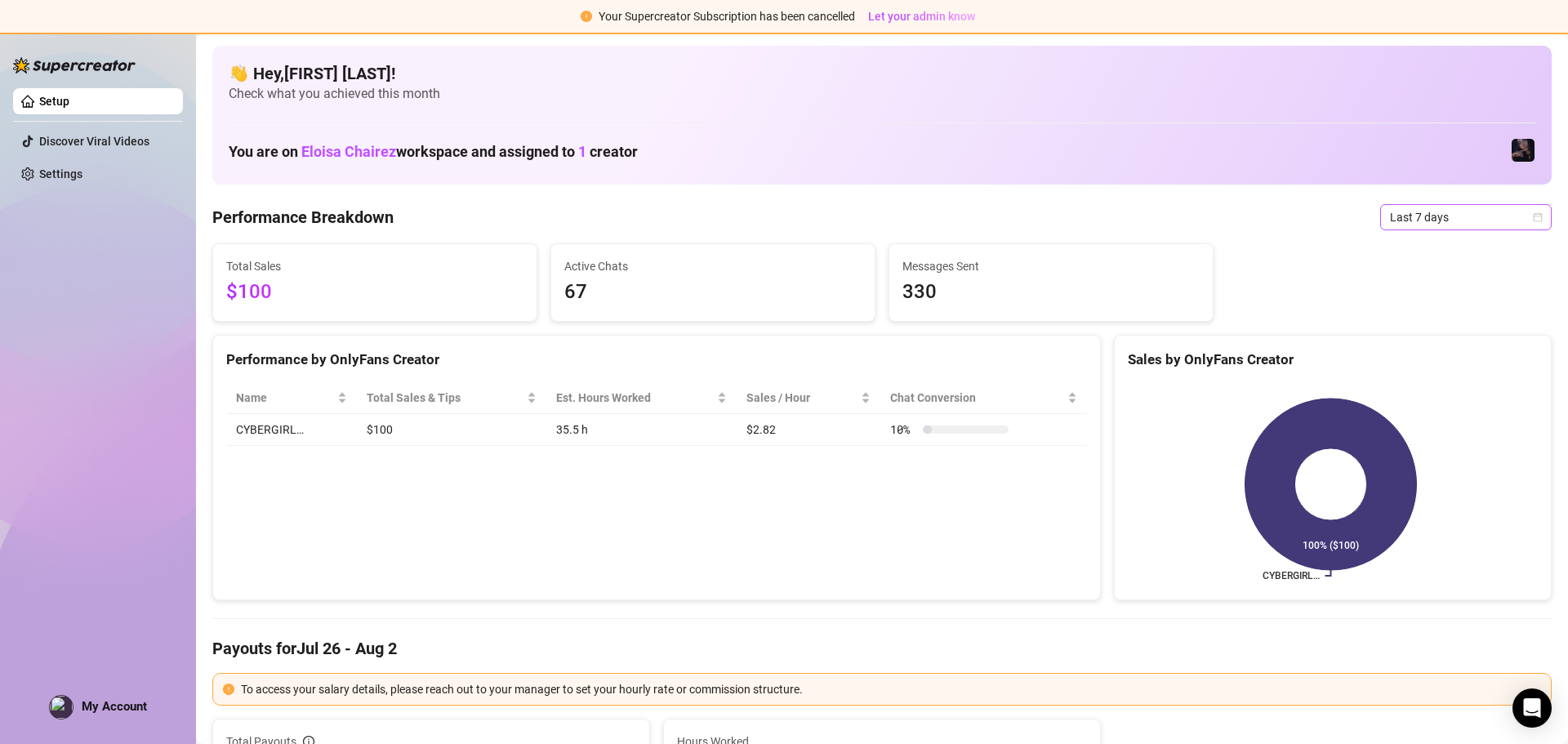 click on "Last 7 days" at bounding box center [1466, 217] 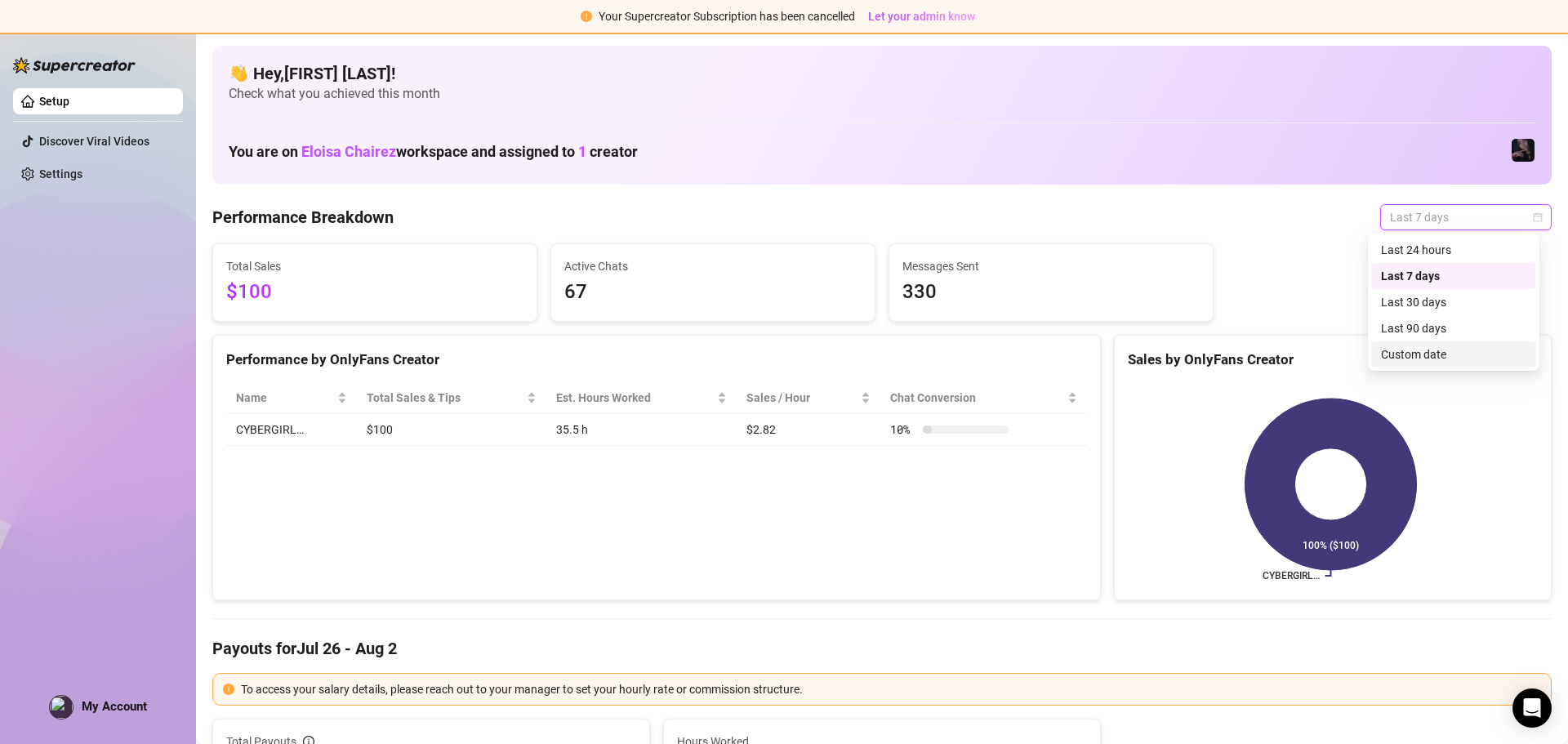 click on "Custom date" at bounding box center (1454, 354) 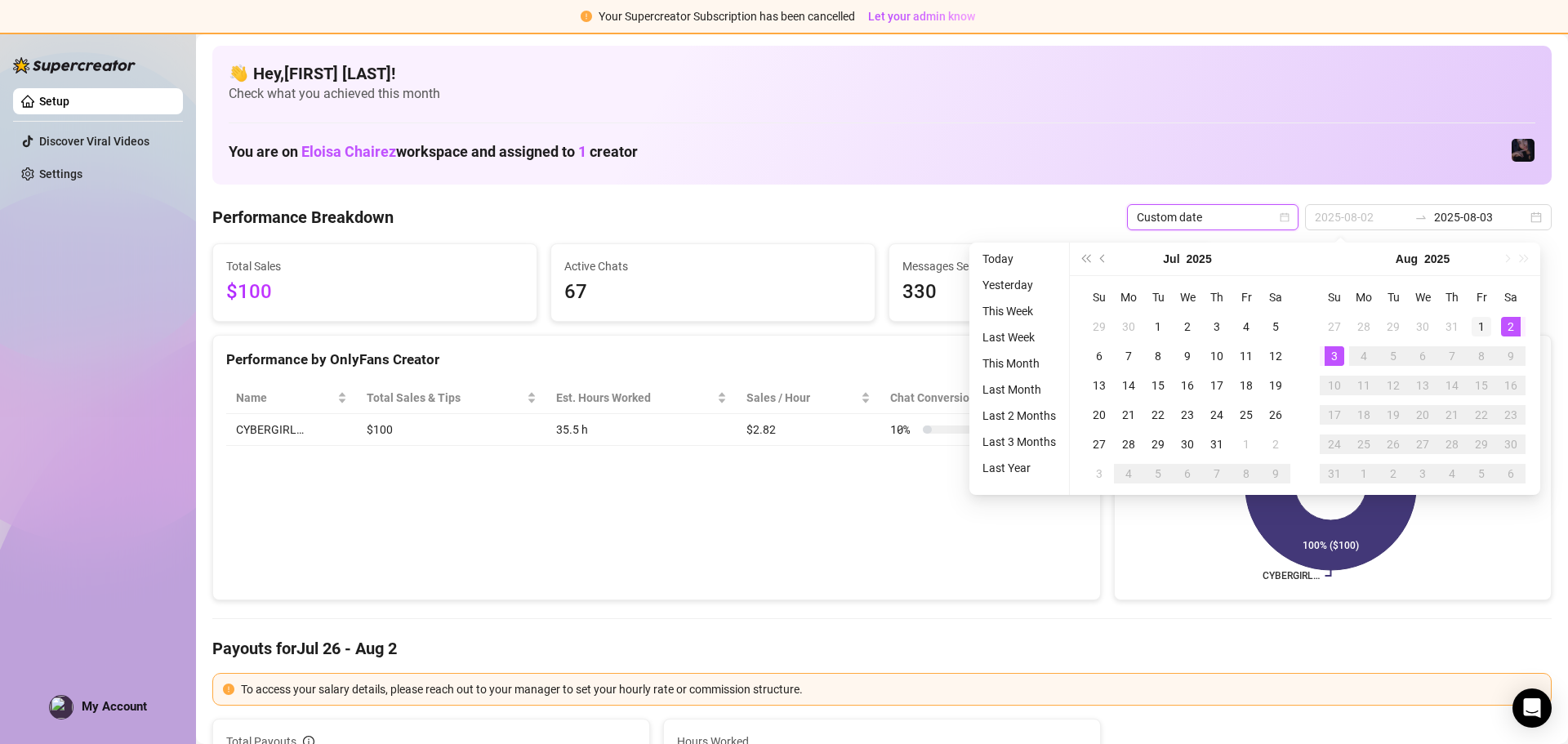 type on "2025-08-01" 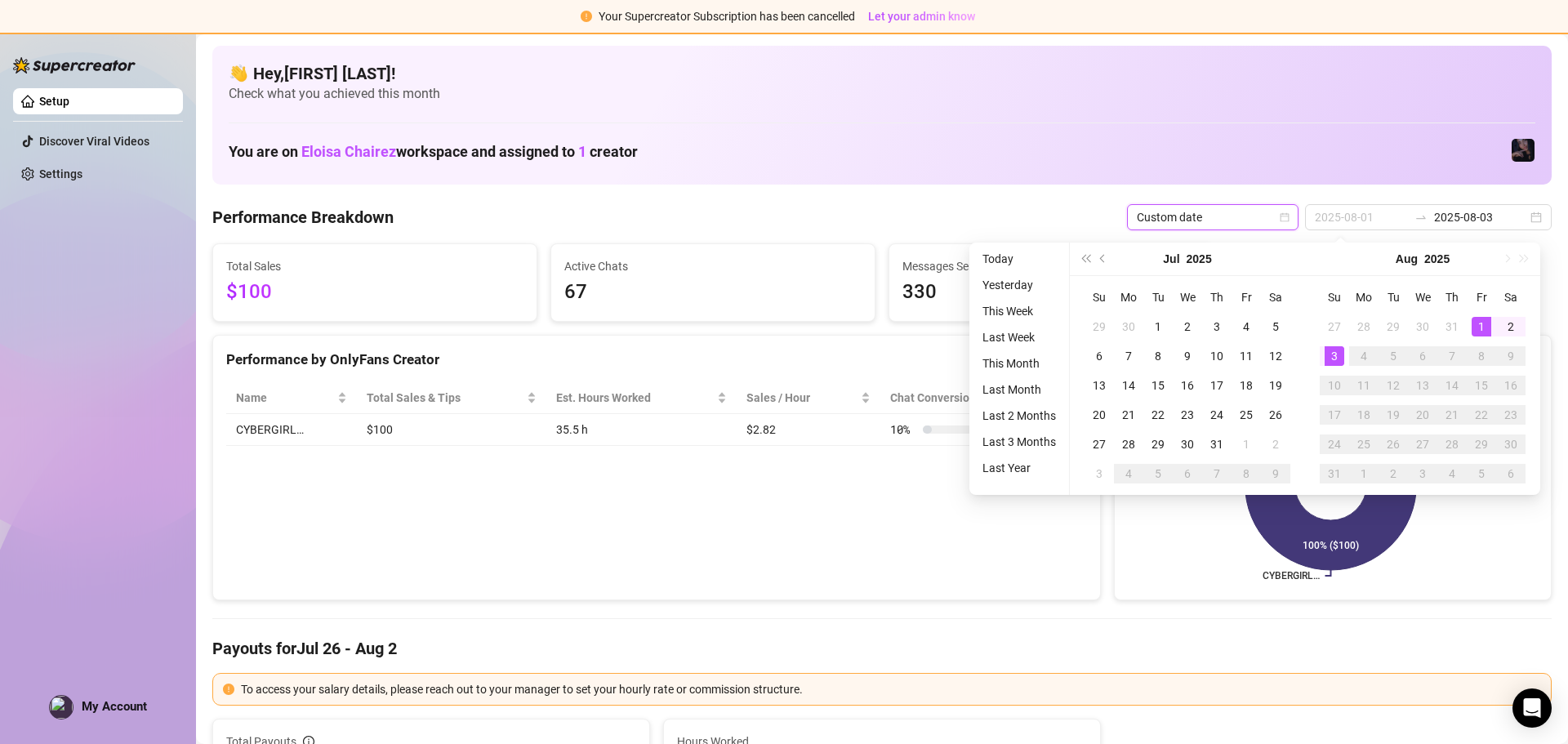 click on "1" at bounding box center (1481, 327) 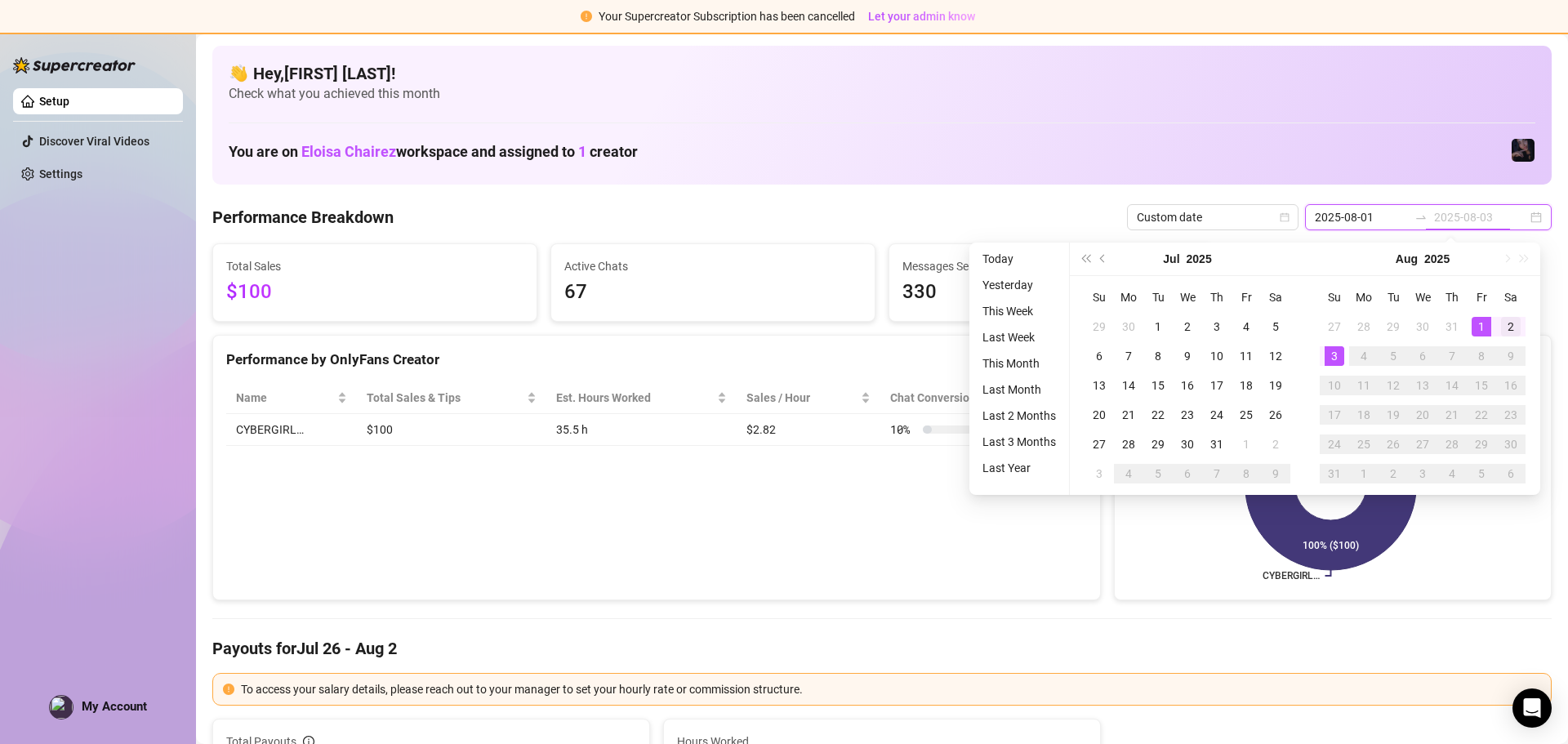 type on "2025-08-02" 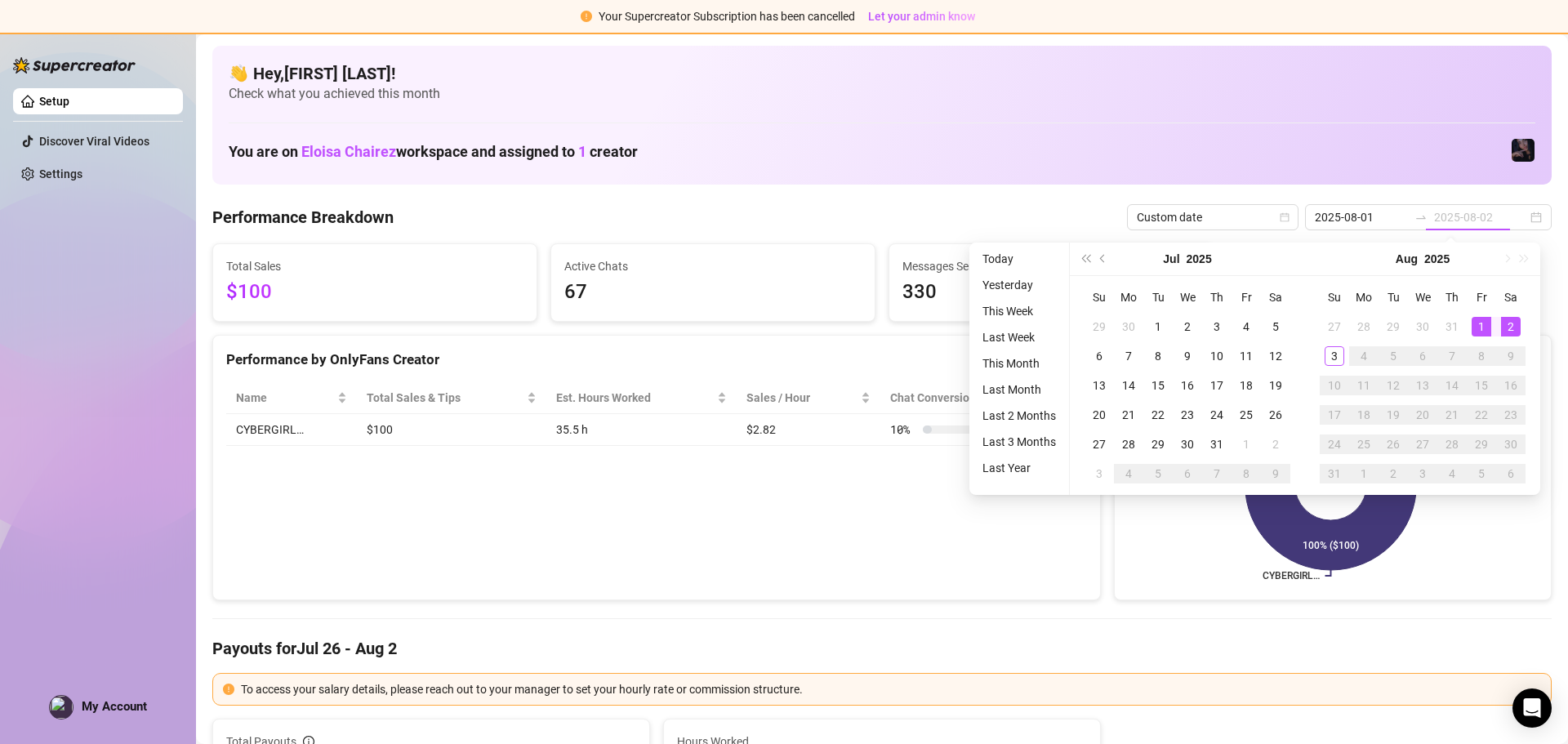 click on "2" at bounding box center [1511, 327] 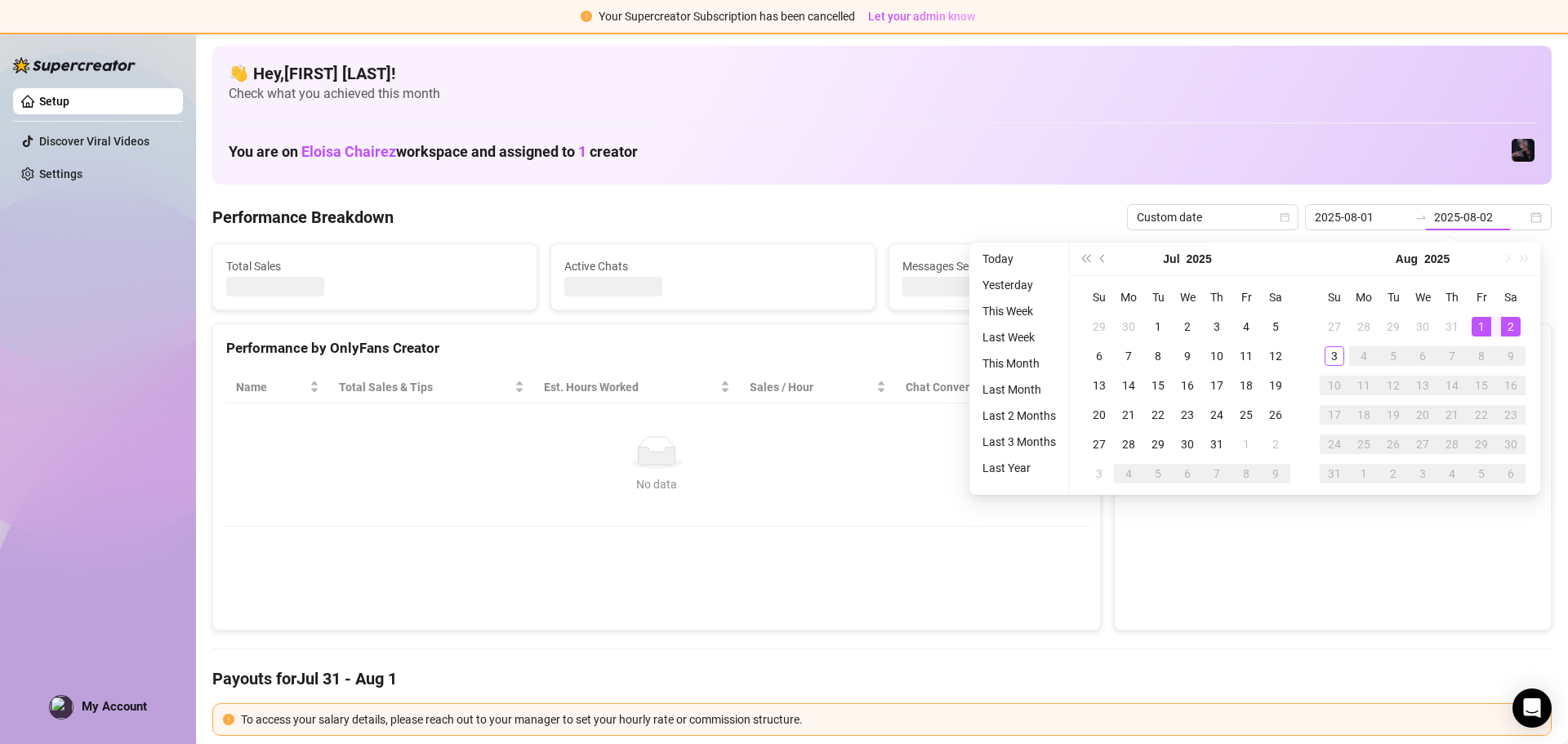 type on "2025-08-01" 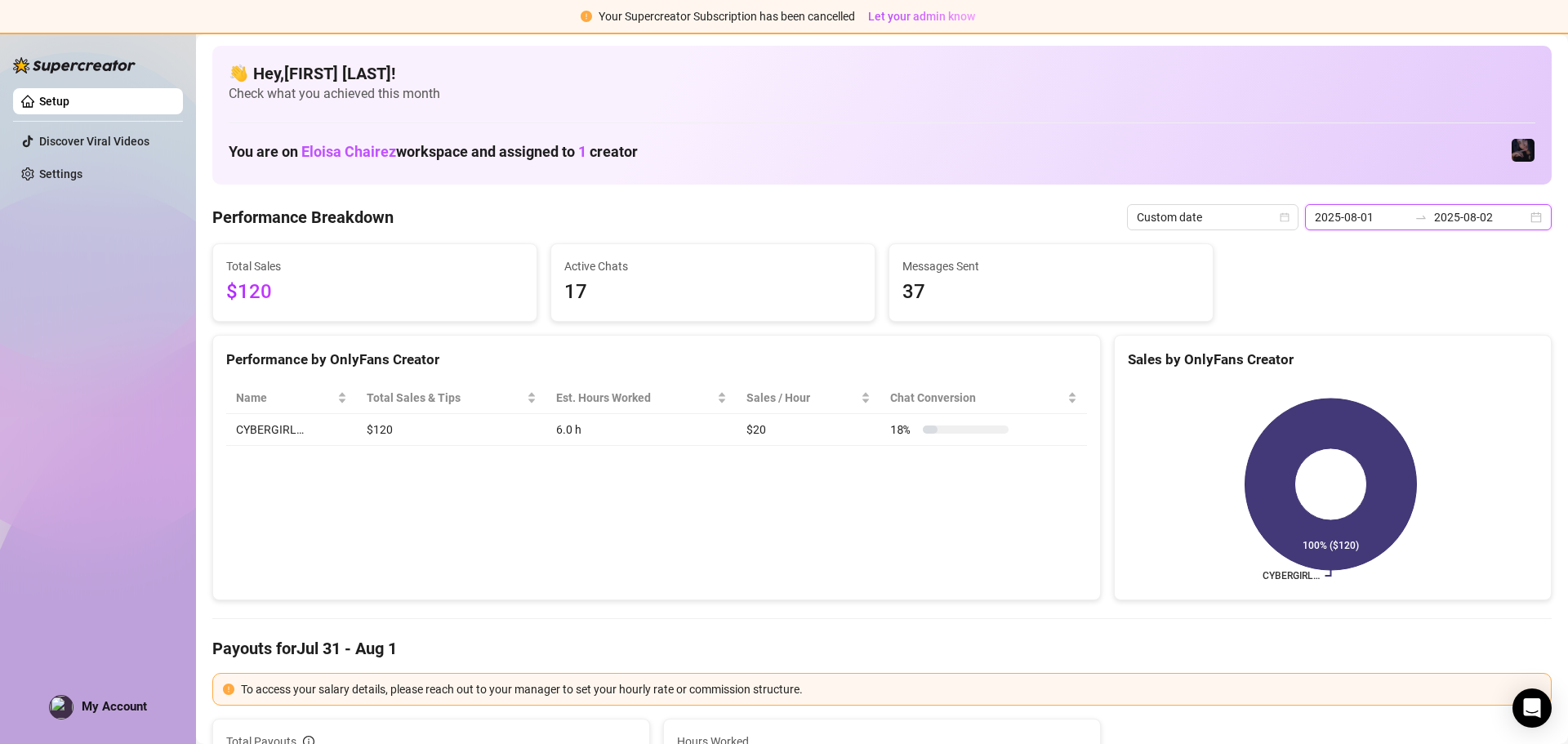click on "2025-08-02" at bounding box center (1481, 217) 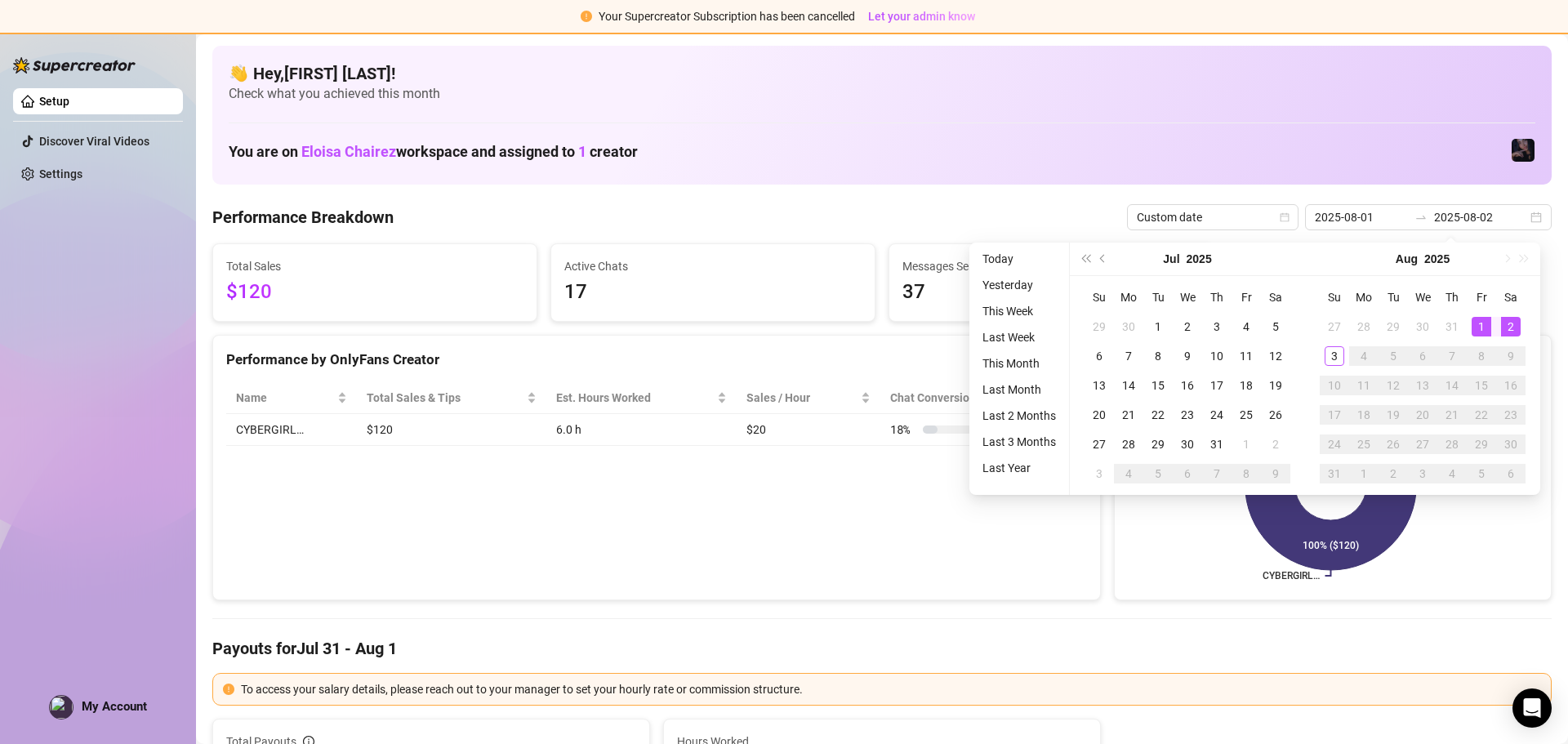 click on "Total Sales $120 Active Chats 17 Messages Sent 37 Performance by OnlyFans Creator Name Total Sales & Tips Est. Hours Worked Sales / Hour Chat Conversion CYBERGIRL… $120 6.0 h $20 18 % Sales by OnlyFans Creator CYBERGIRL… 100% ($120) Payouts for [MONTH] [DAY] - [MONTH] [DAY] To access your salary details, please reach out to your manager to set your hourly rate or commission structure. Total Payouts — Hours Worked 6 Breakdown Hours Worked 6 X Hourly Rate — + Sales $120 X Commissions — = Payouts — Activity Sales by [MONTH] [DAY] - [MONTH] [DAY] PPV Sales ( $120 ) Tips ( $0 ) Engagement by [MONTH] [DAY] - [MONTH] [DAY] Messages Sent Fans Engaged With Est. Hours Worked Messages Breakdown Last 24 hours Messages PPVs Account Message Media Price When Sent When Purchased CYBERGIRL u know what babe i wanna do this to you😈💦 dick foot massage😋 1 $50 [MONTH] [DAY], [TIME] [AM/PM] — View Chat CYBERGIRL what should we do rn?😋 Free [MONTH] [DAY], [TIME] [AM/PM] — View Chat CYBERGIRL hmm thats cool baby.. same as well Free" at bounding box center (882, 1835) 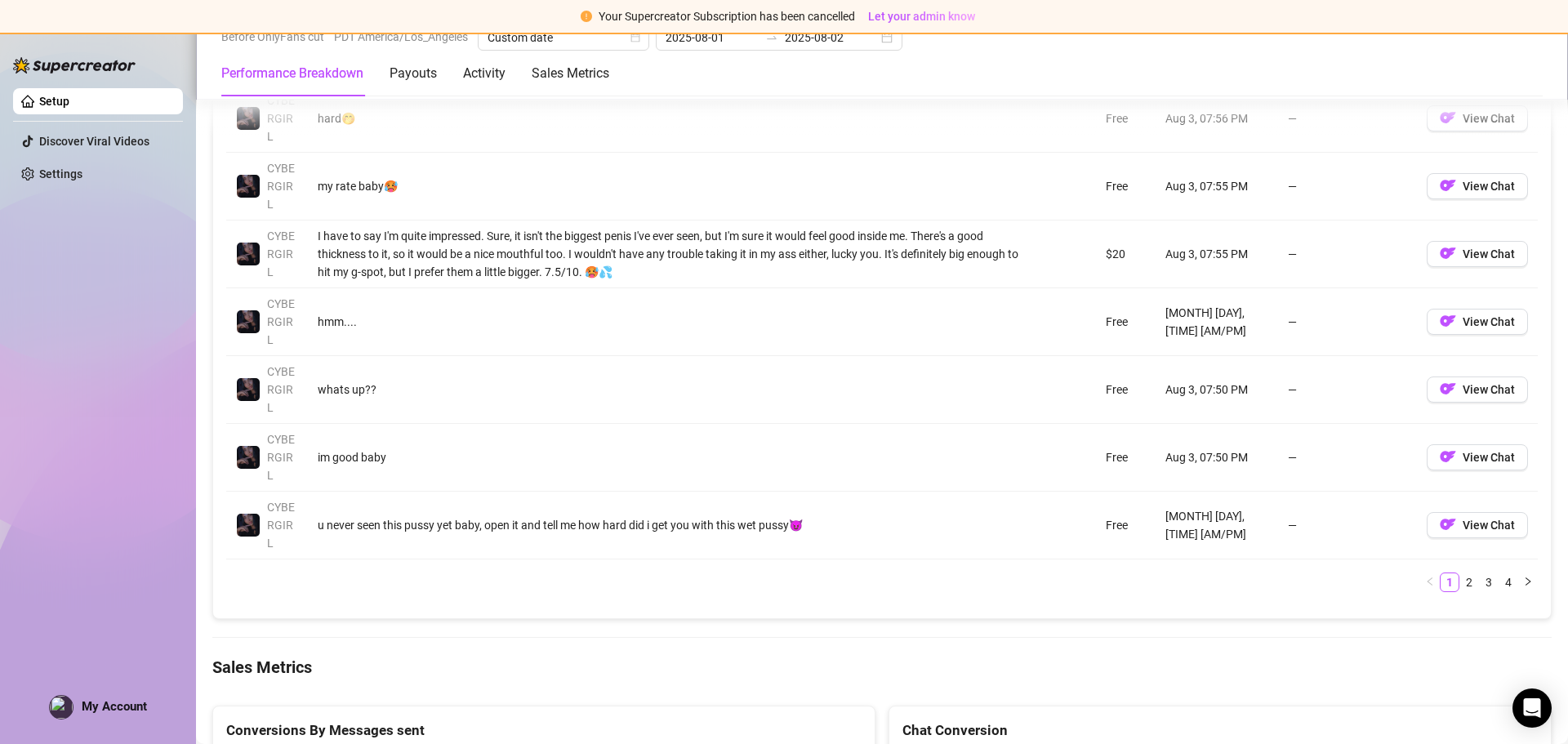 scroll, scrollTop: 2287, scrollLeft: 0, axis: vertical 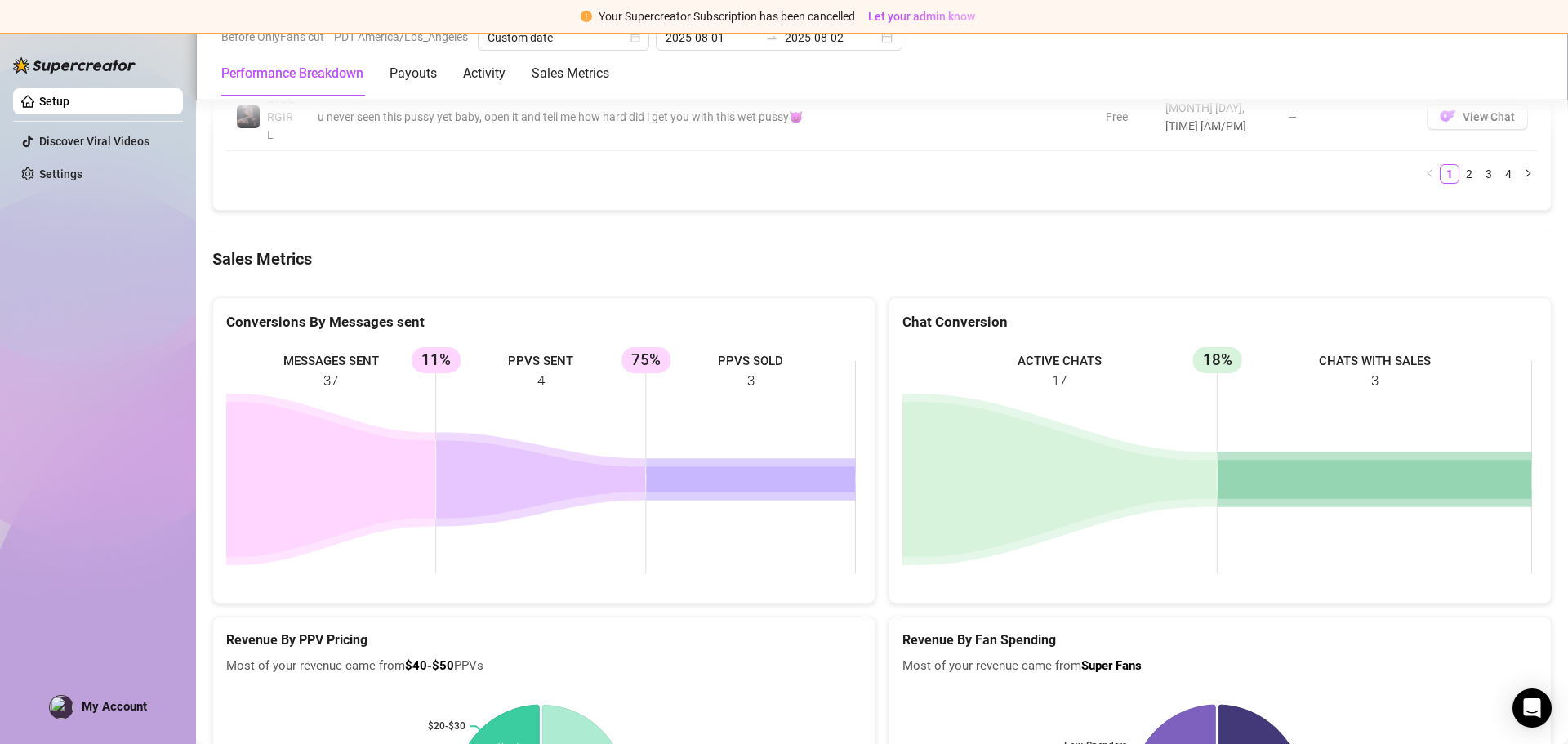 click on "Conversions By Messages sent MESSAGES SENT 37 PPVS SENT 4 11% PPVS SOLD 3 75%" at bounding box center [544, 451] 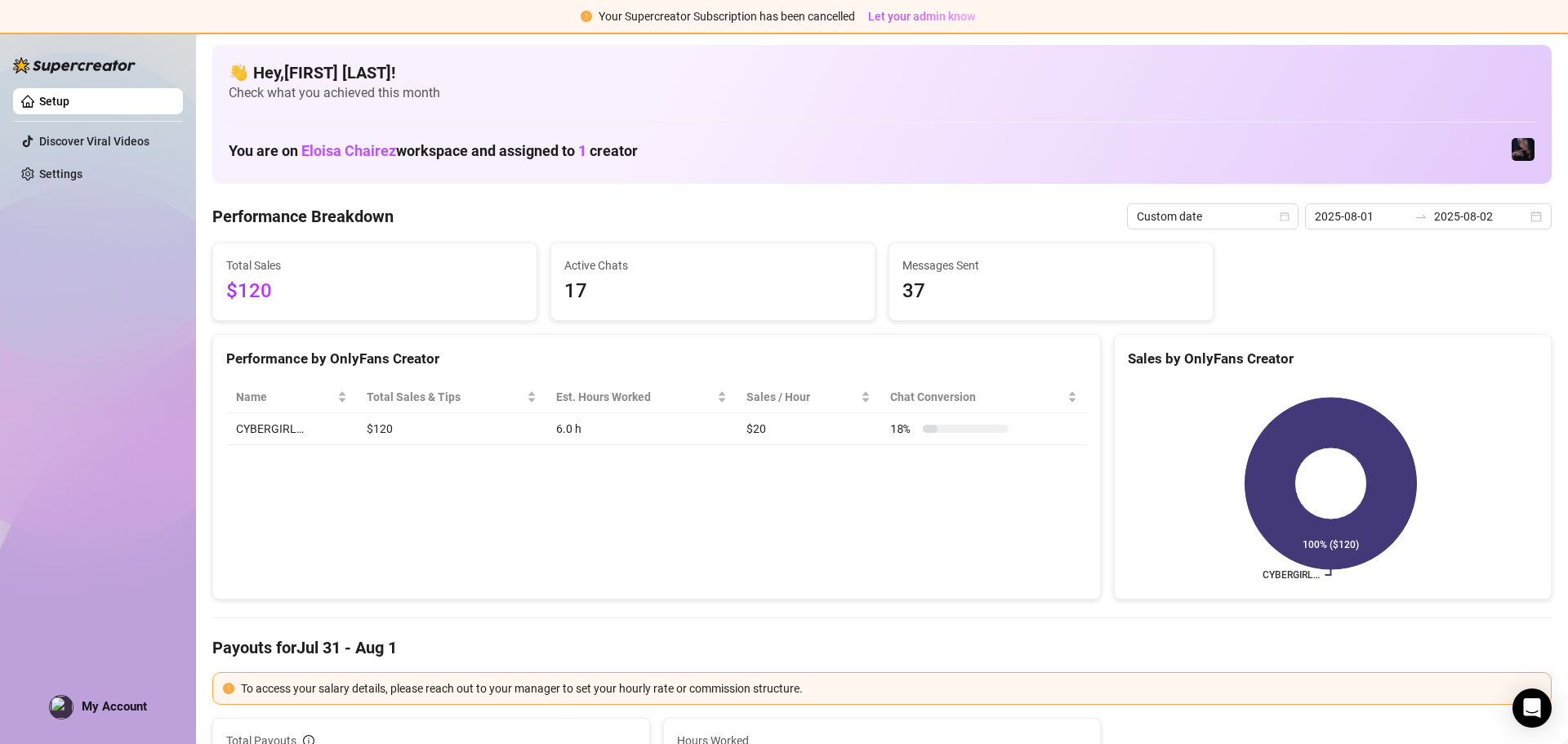 scroll, scrollTop: 0, scrollLeft: 0, axis: both 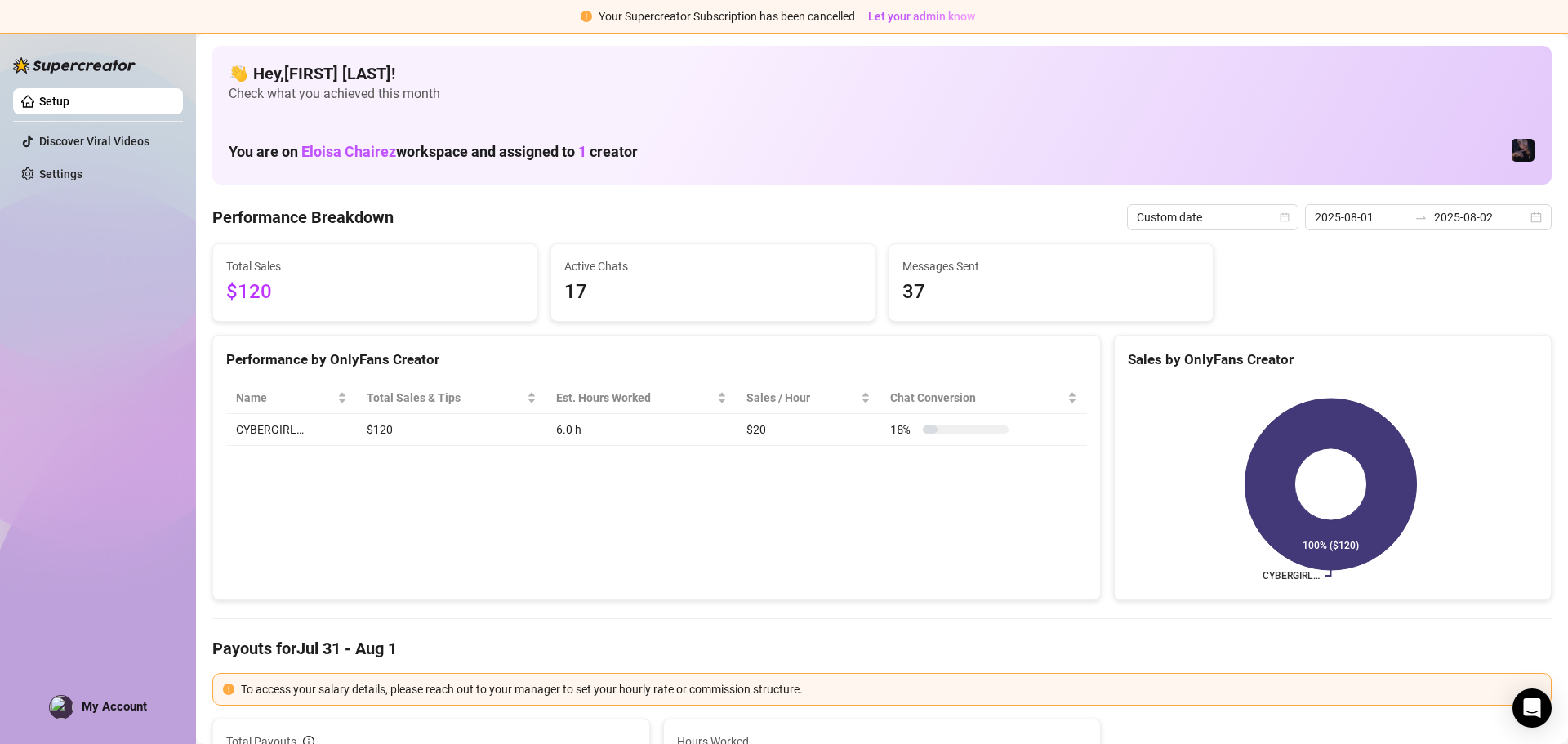 click on "Sales by OnlyFans Creator CYBERGIRL… 100% ($120)" at bounding box center [1333, 468] 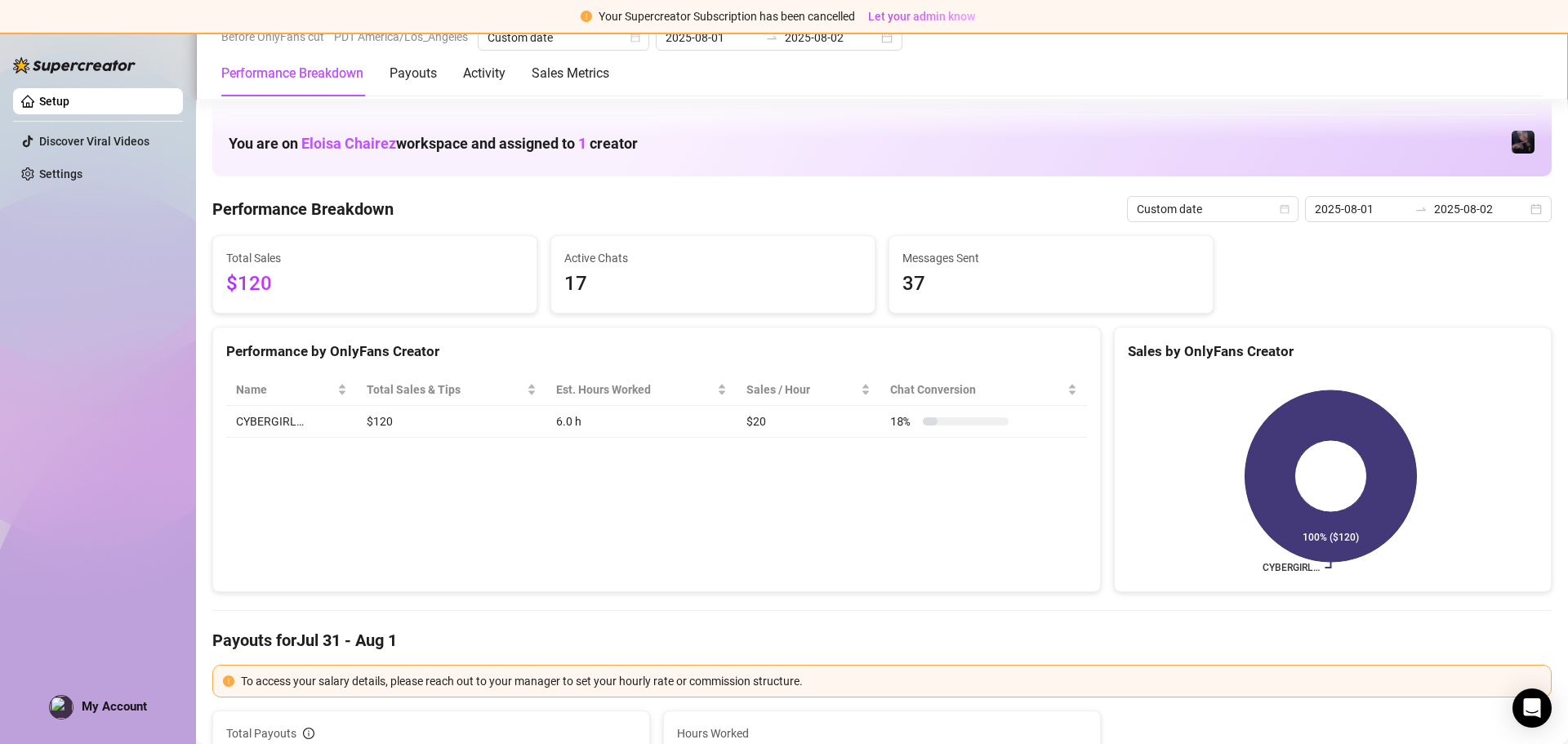 scroll, scrollTop: 0, scrollLeft: 0, axis: both 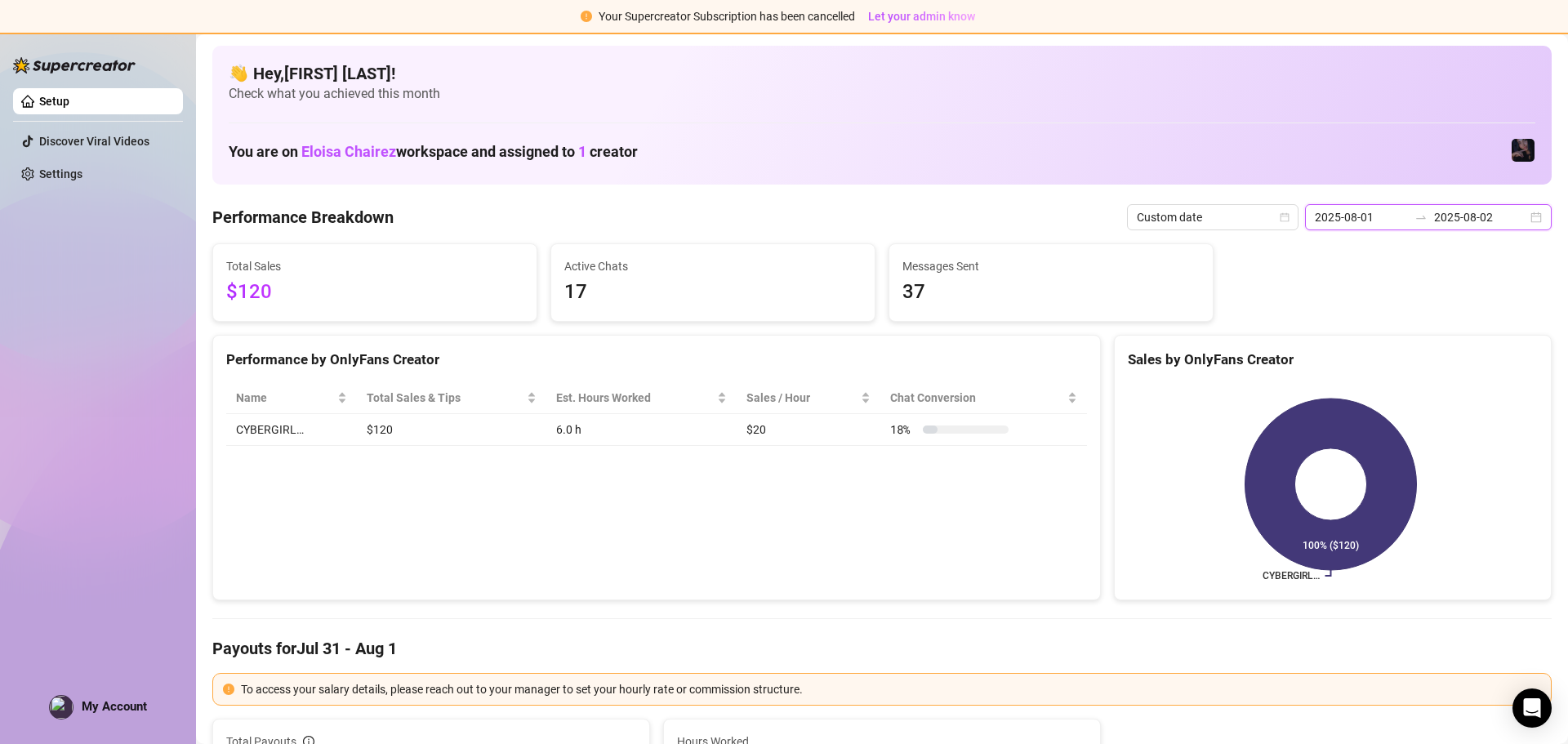 click on "2025-08-02" at bounding box center [1481, 217] 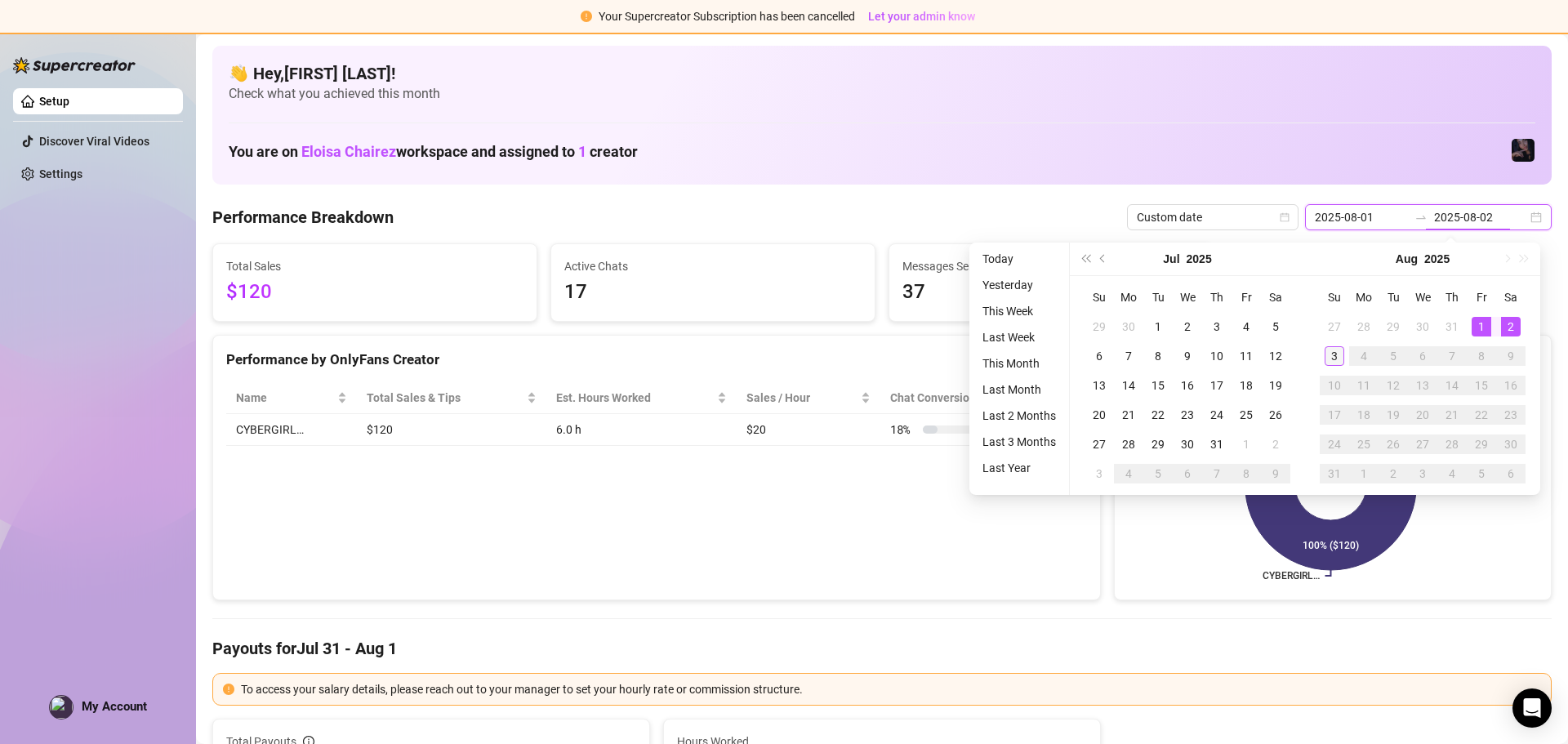 type on "2025-08-03" 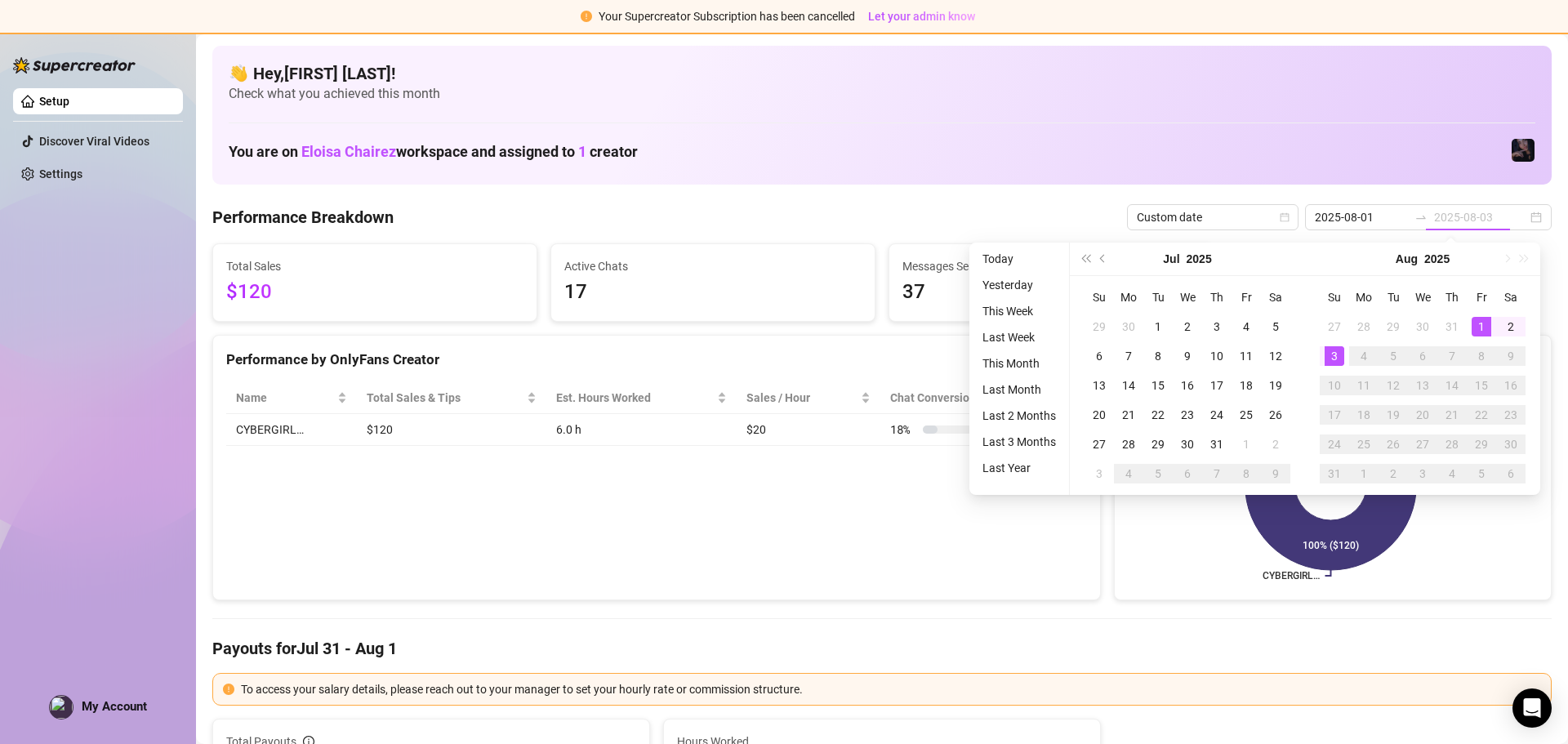 click on "3" at bounding box center (1334, 356) 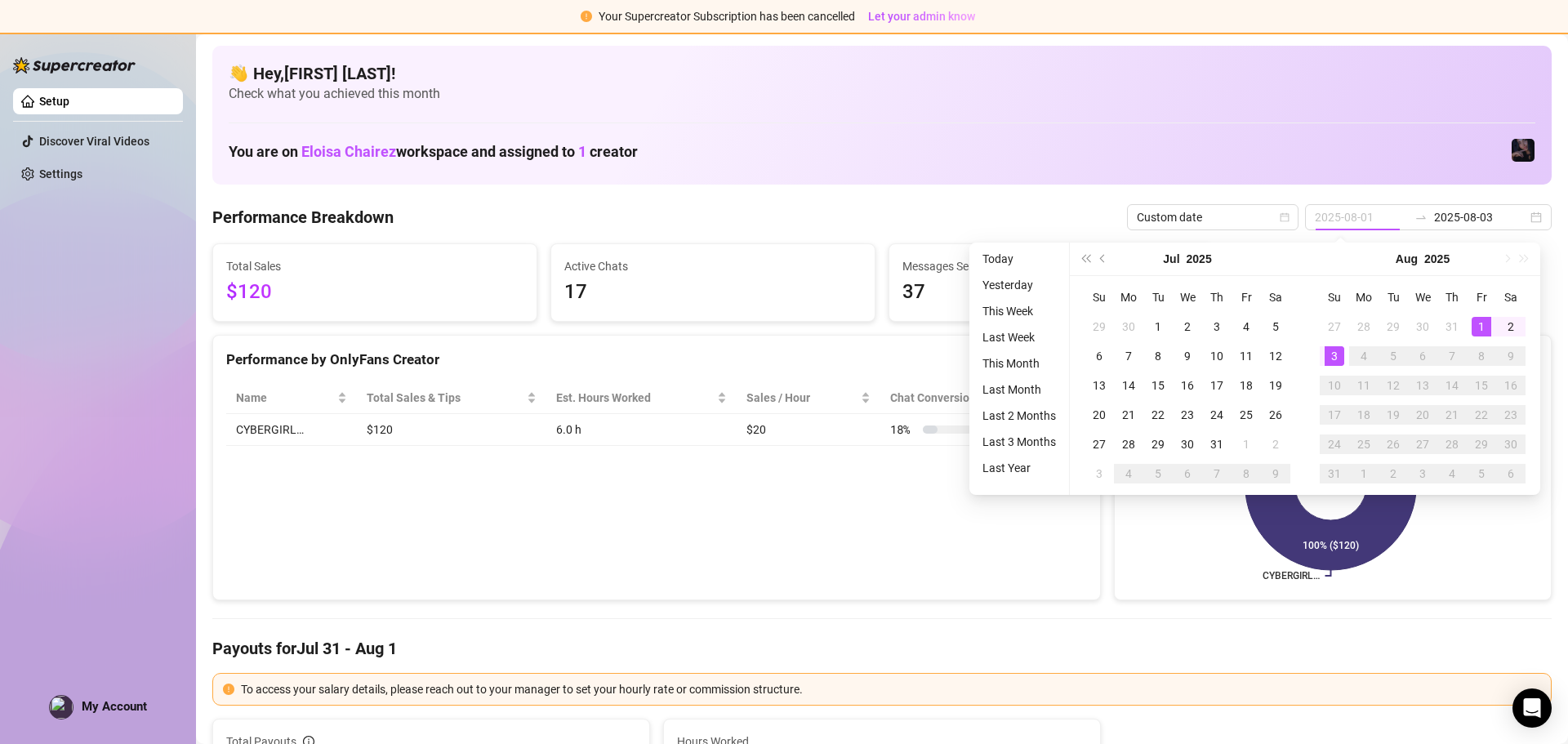 click on "3" at bounding box center (1334, 356) 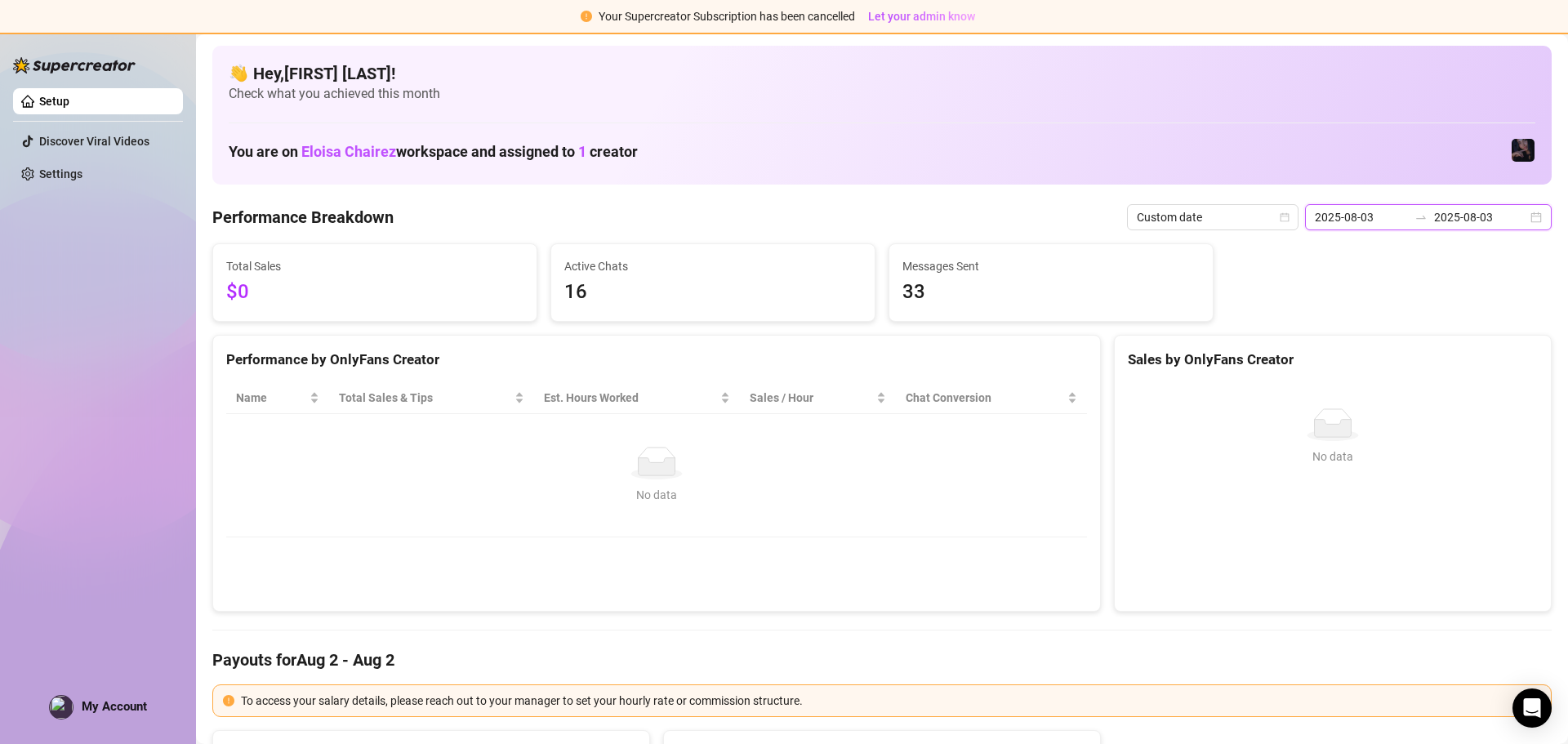 click on "2025-08-03" at bounding box center [1481, 217] 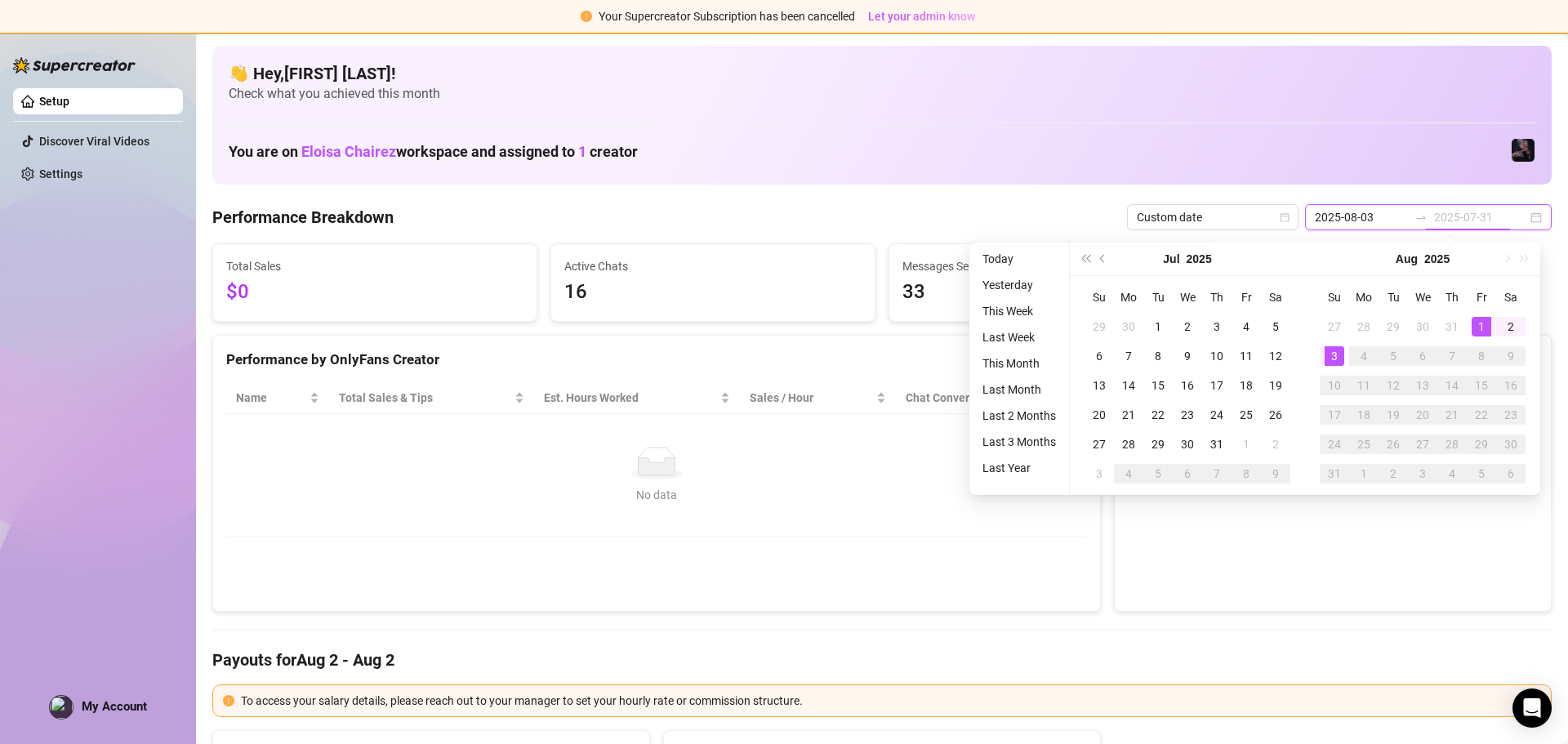 type on "2025-08-03" 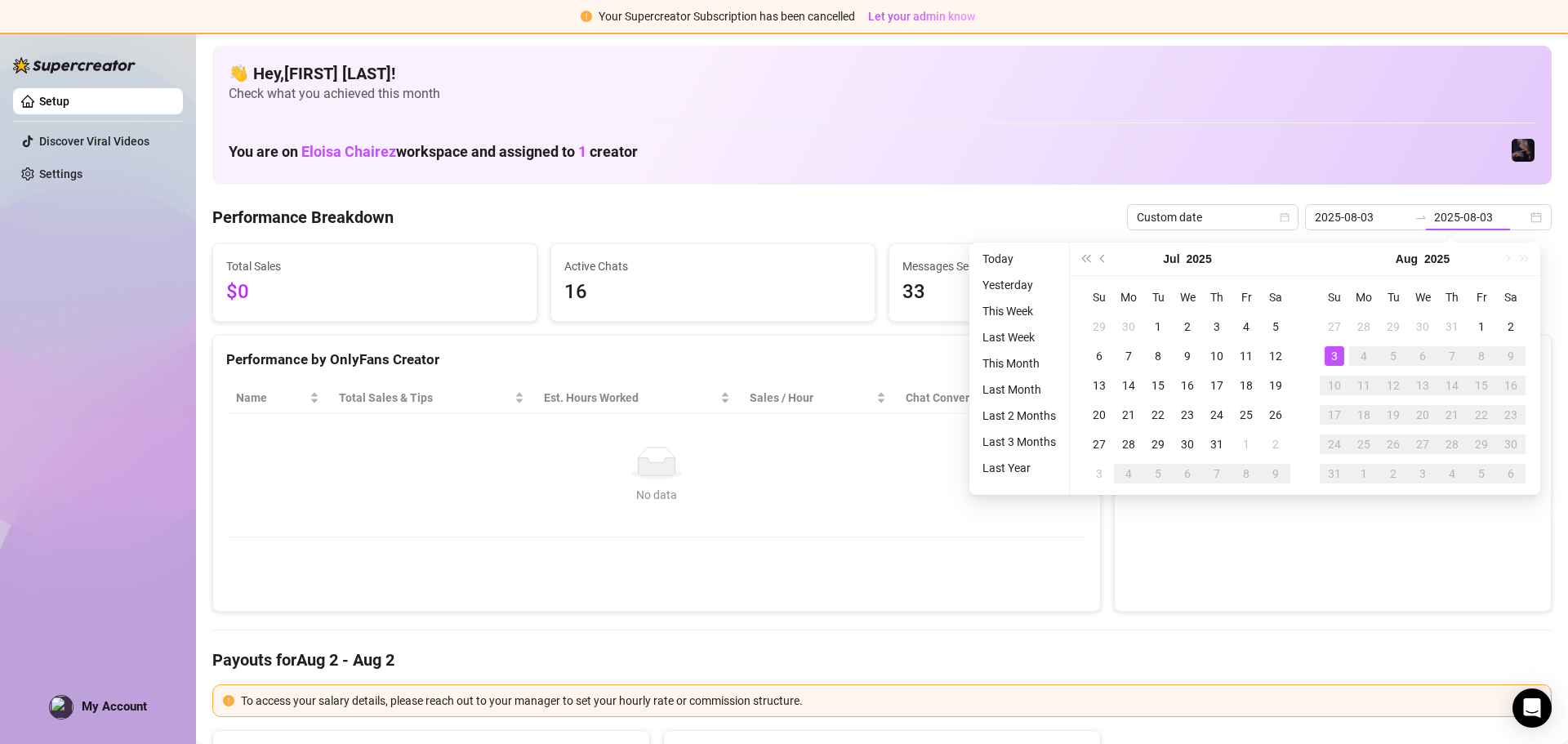 click on "Sales by OnlyFans Creator No data No data" at bounding box center [1333, 474] 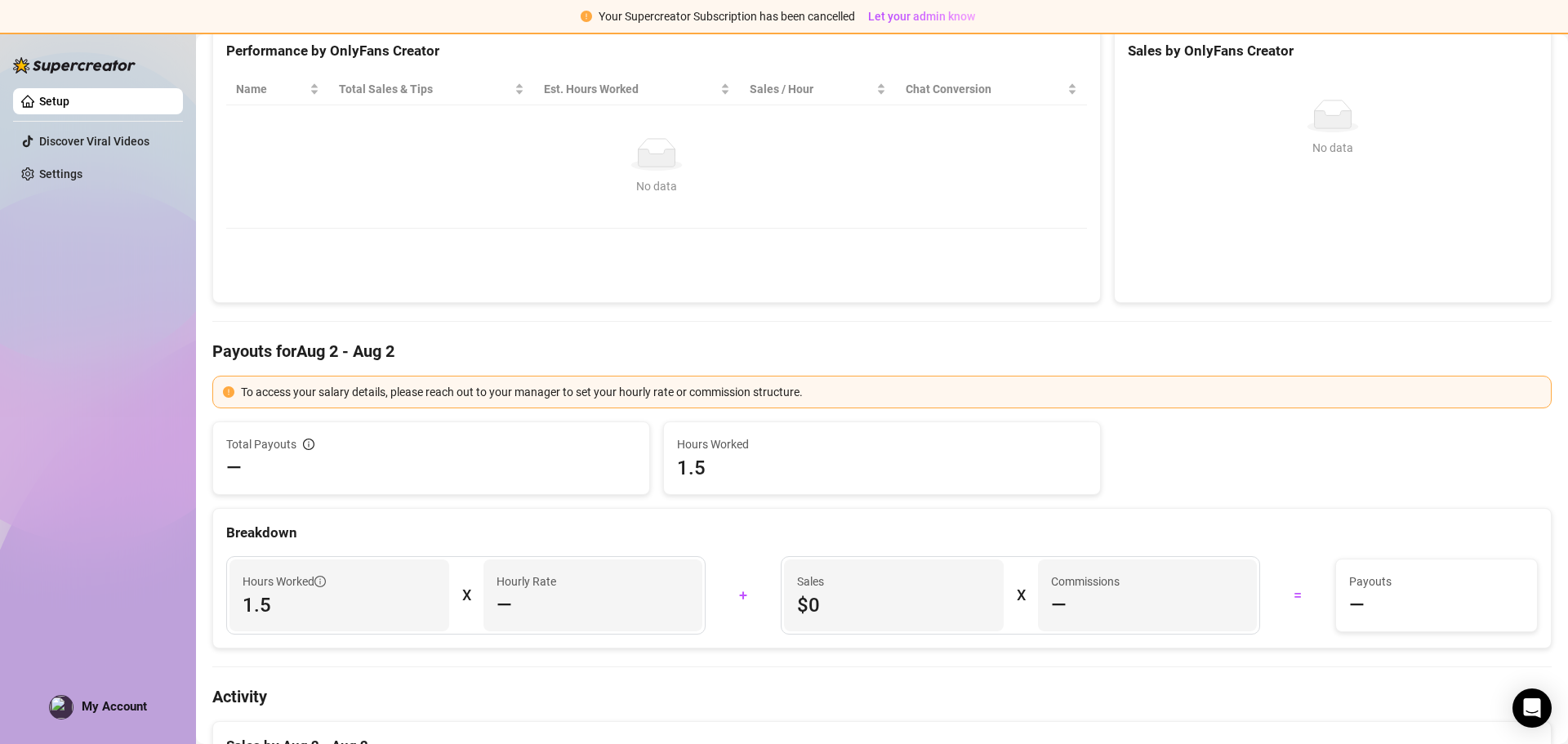 scroll, scrollTop: 0, scrollLeft: 0, axis: both 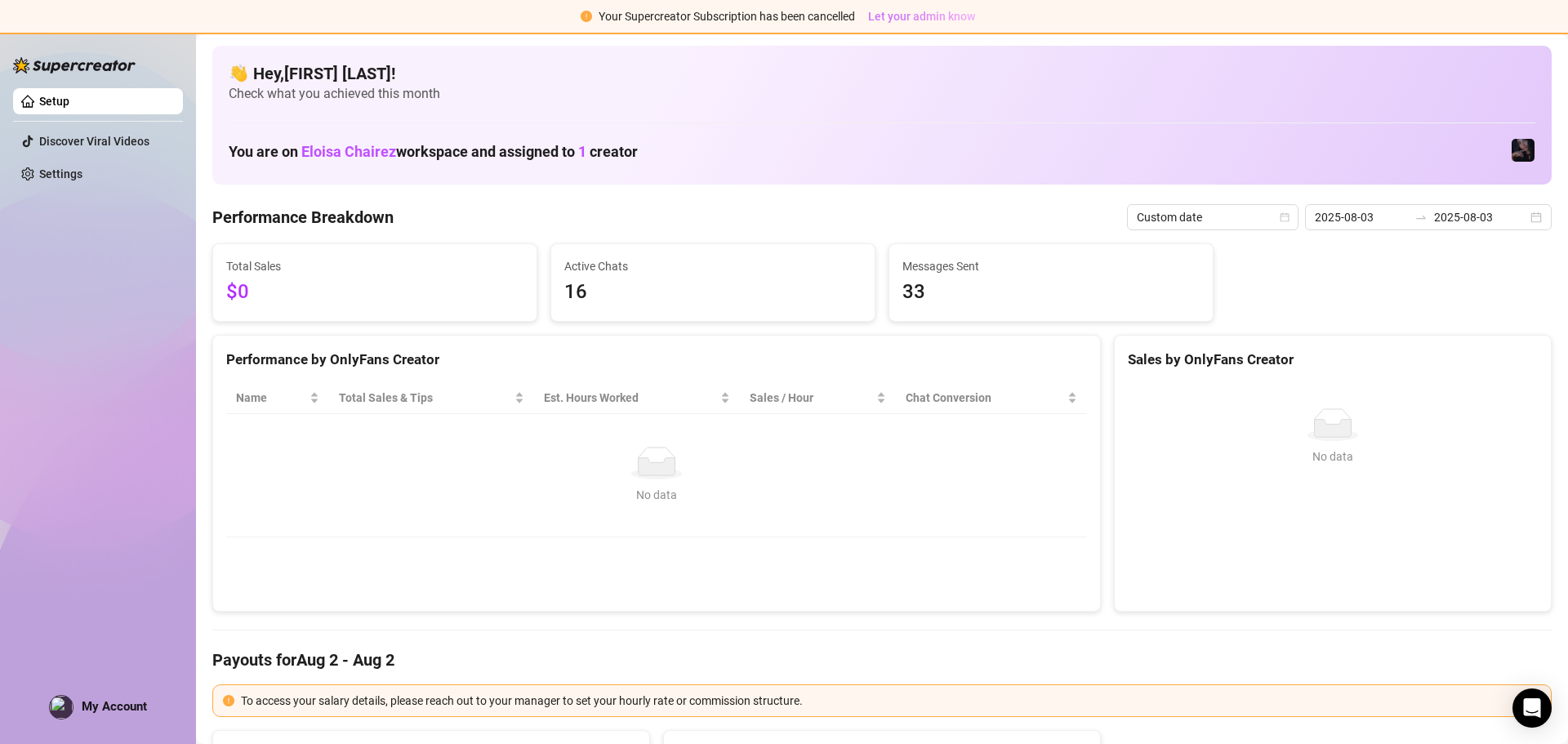 click on "Let your admin know" at bounding box center [921, 16] 